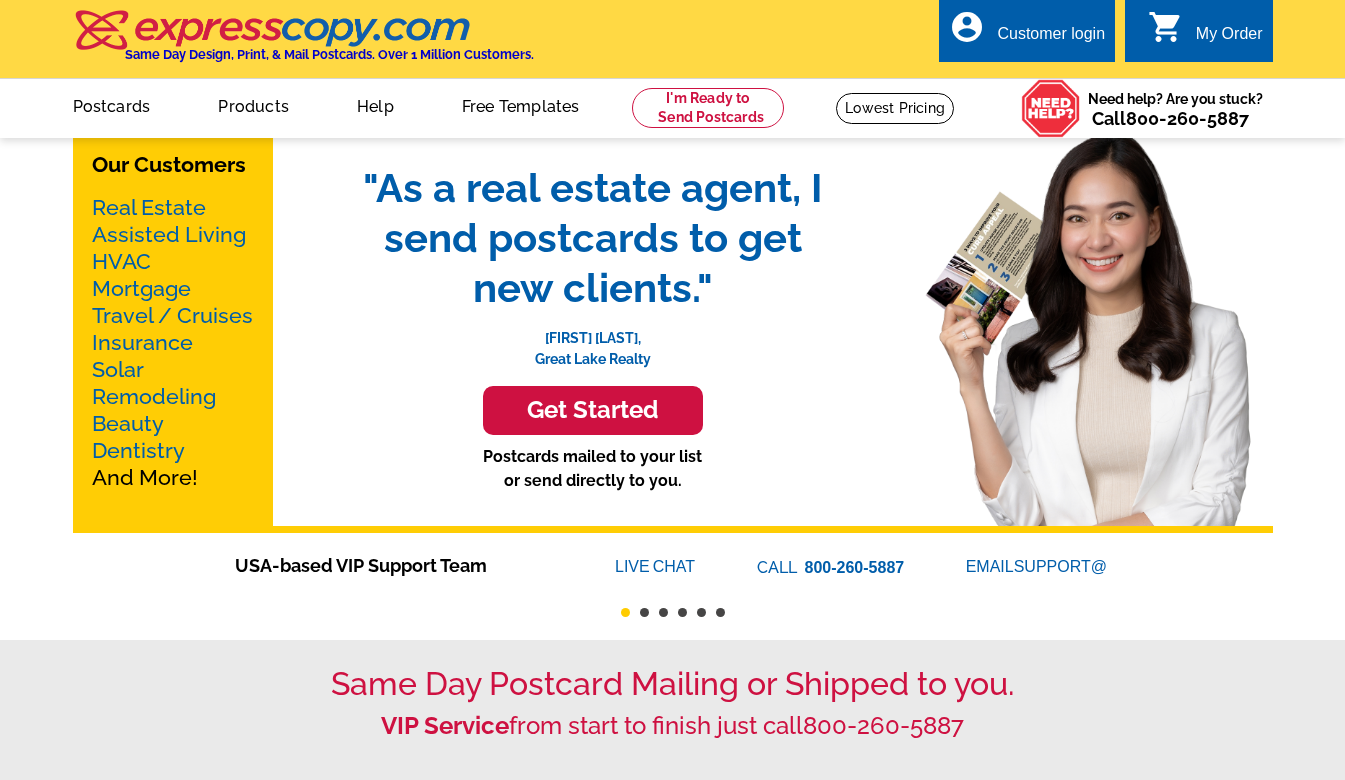 scroll, scrollTop: 0, scrollLeft: 0, axis: both 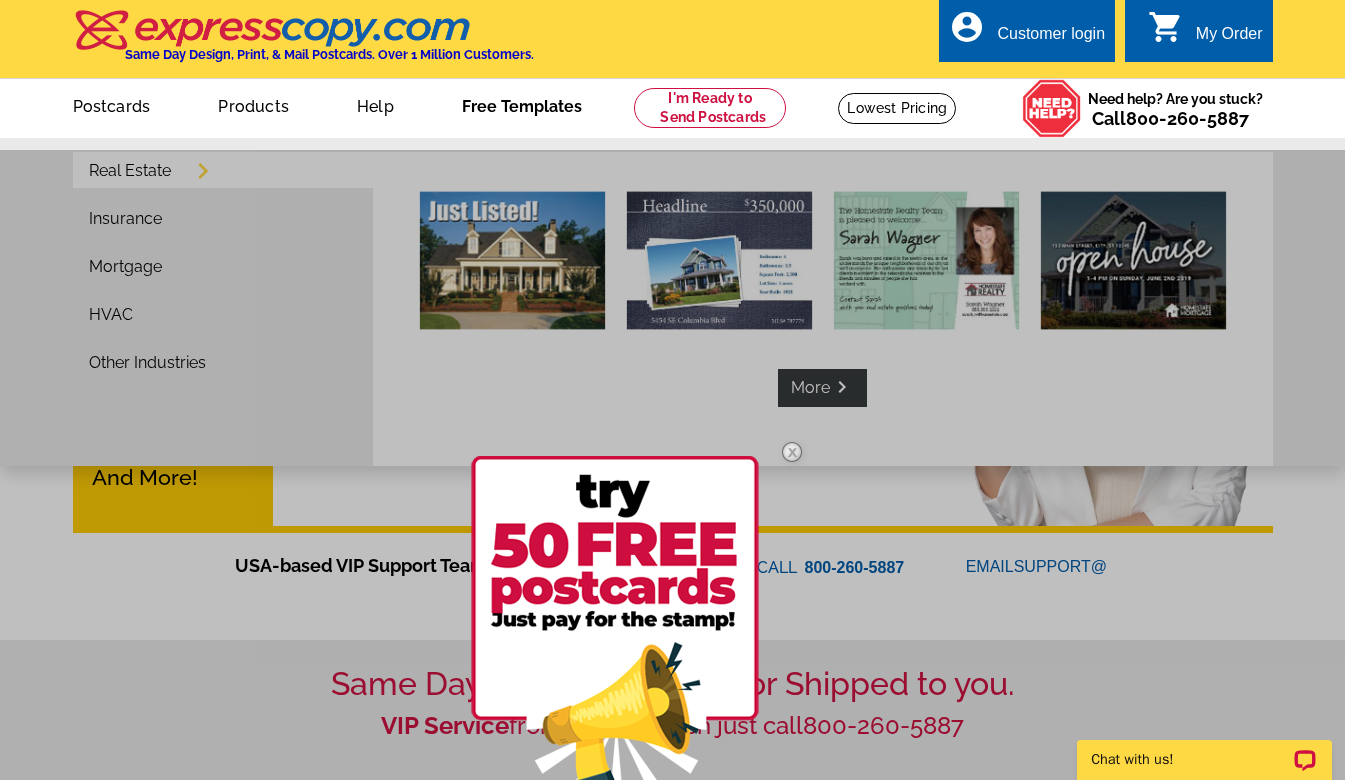 click on "Free Templates" at bounding box center [522, 104] 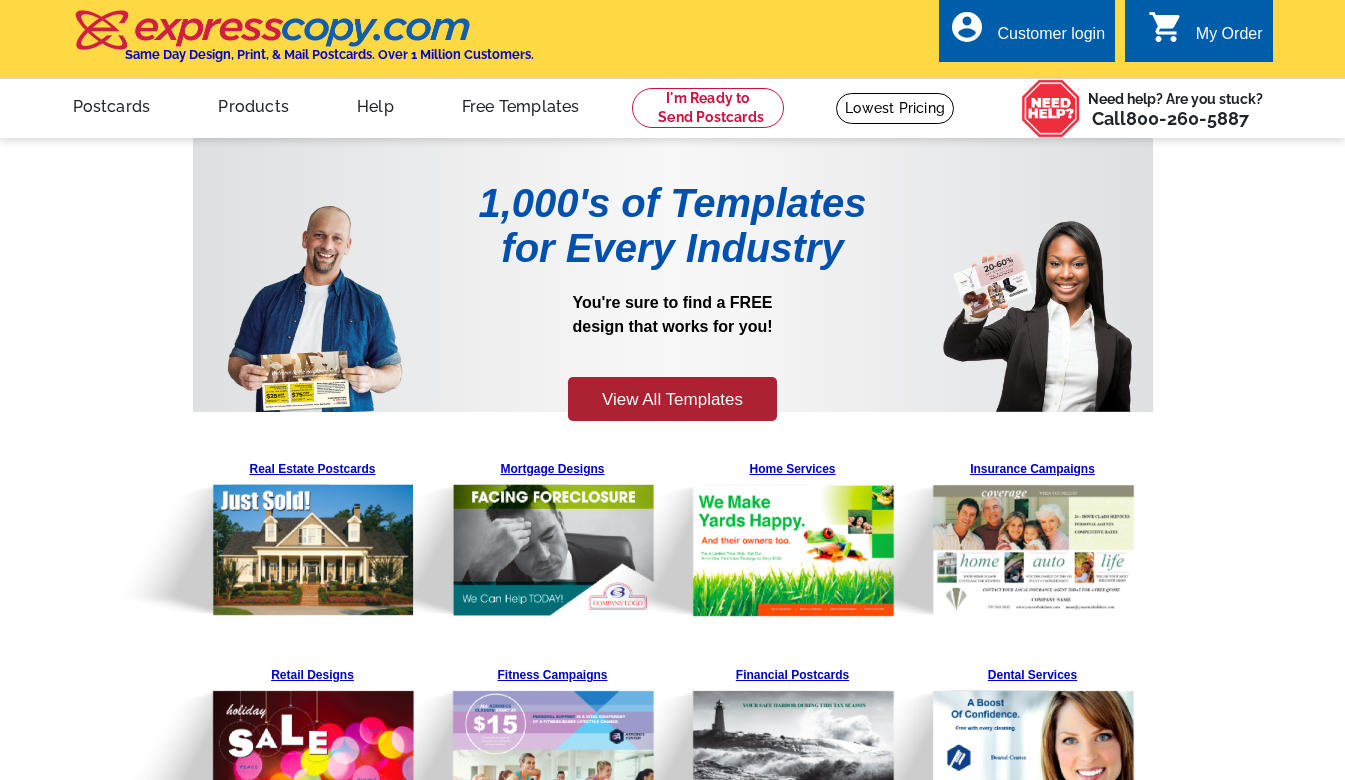scroll, scrollTop: 0, scrollLeft: 0, axis: both 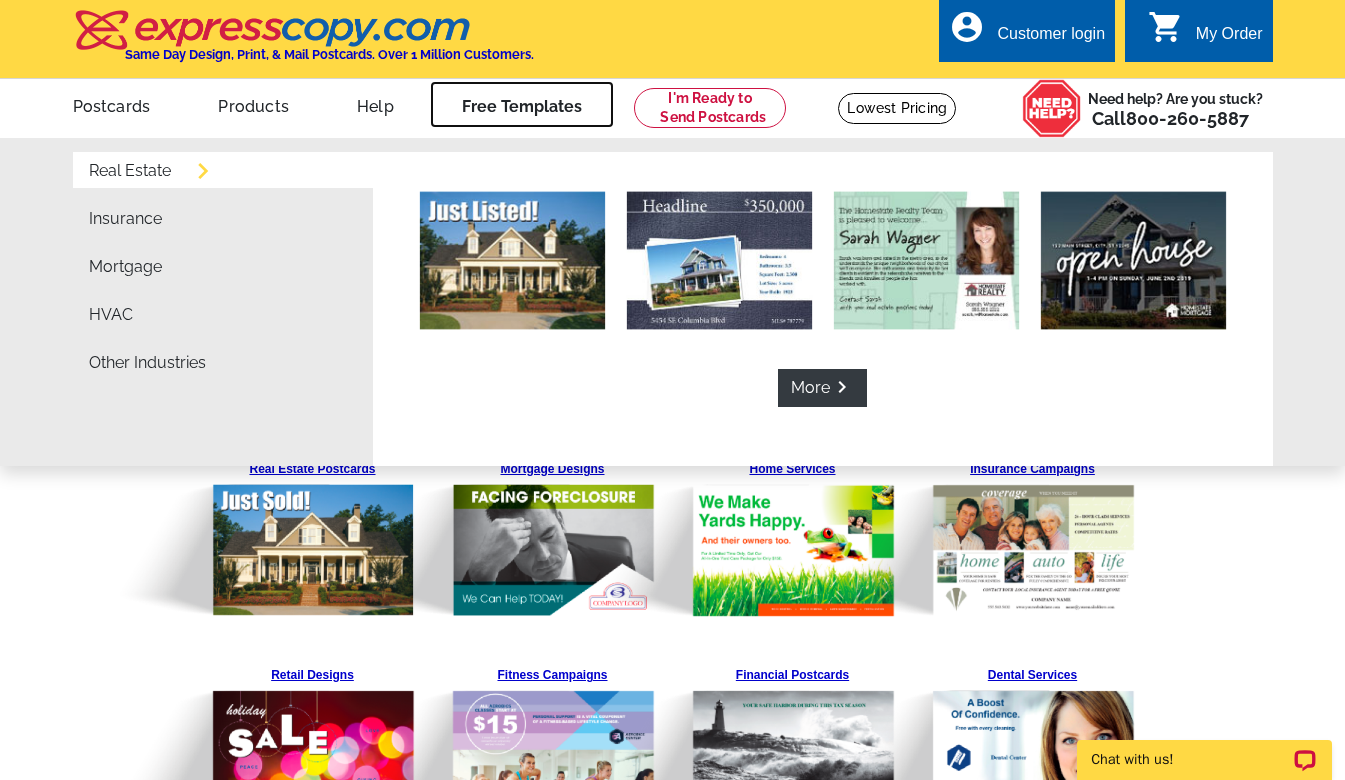 drag, startPoint x: 497, startPoint y: 121, endPoint x: 822, endPoint y: 371, distance: 410.0305 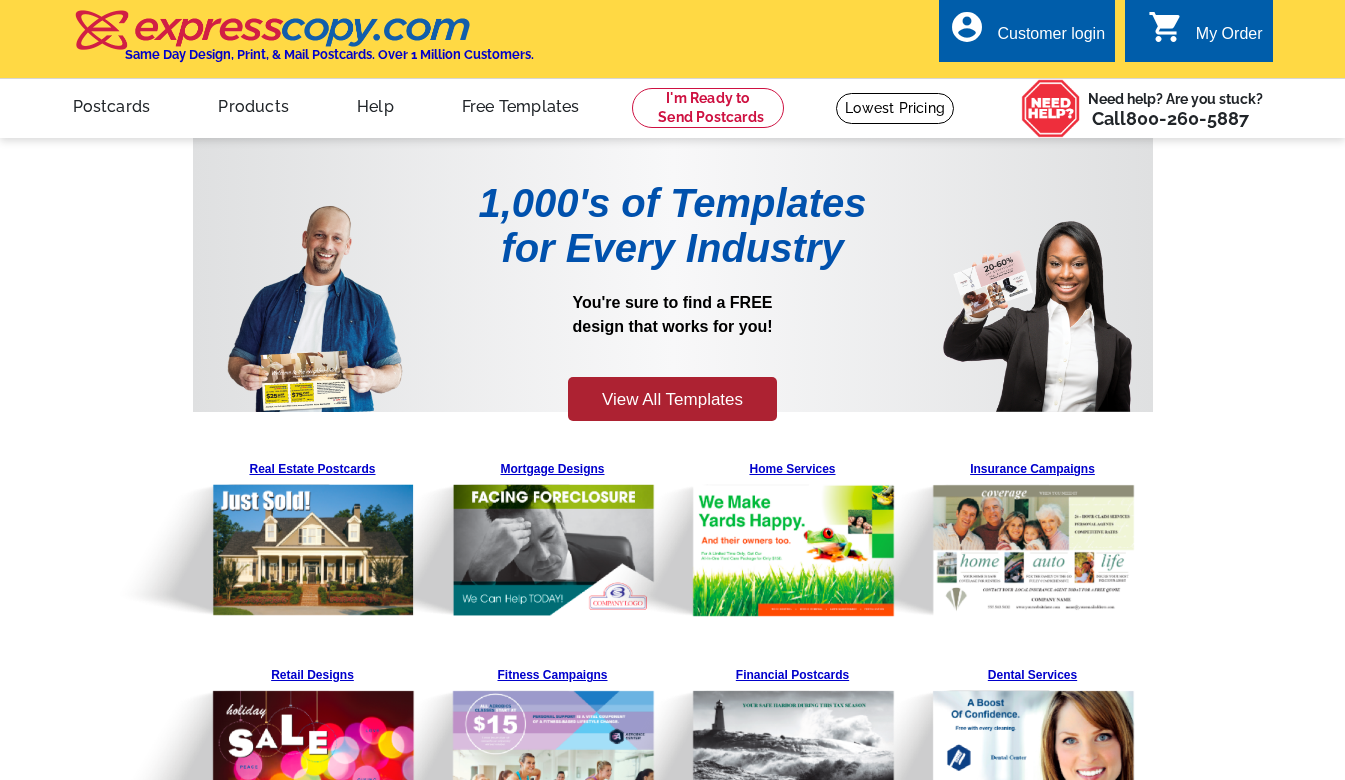 scroll, scrollTop: 0, scrollLeft: 0, axis: both 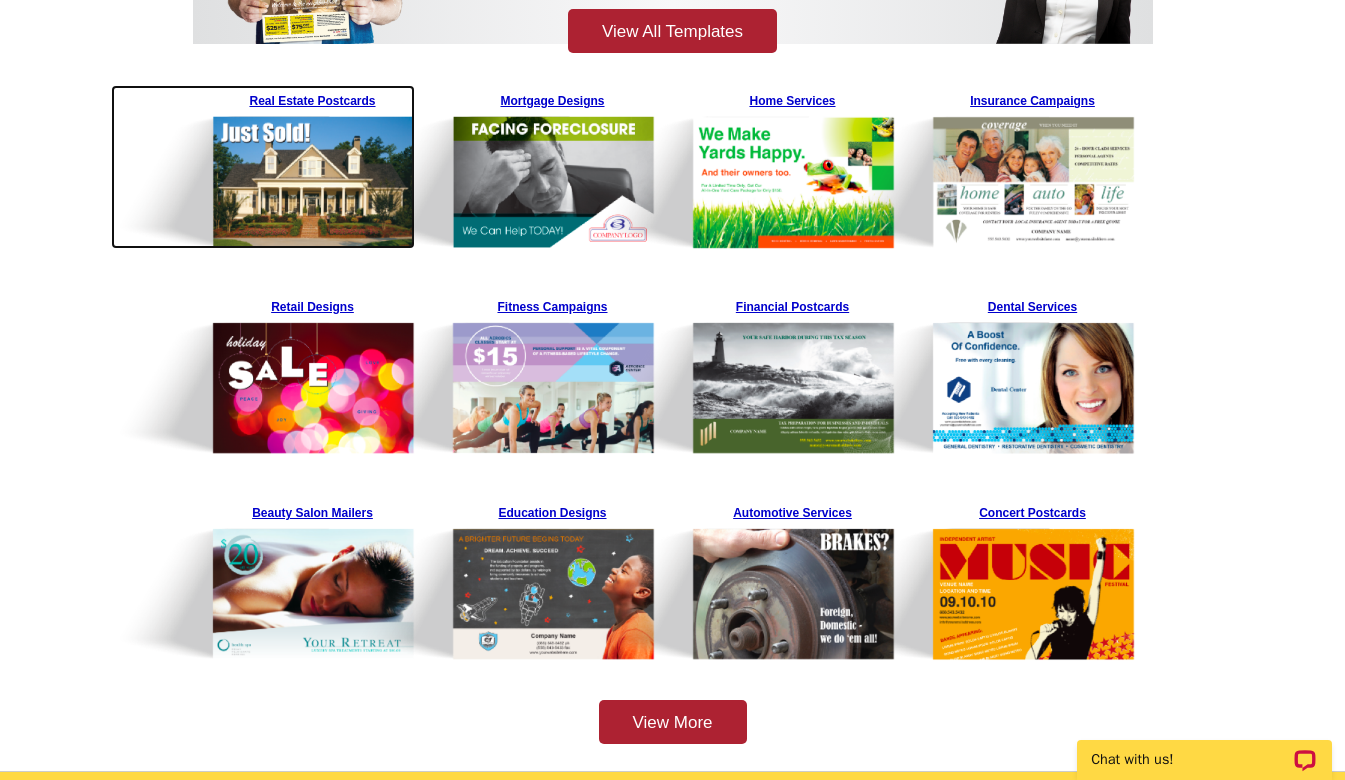 click at bounding box center [263, 167] 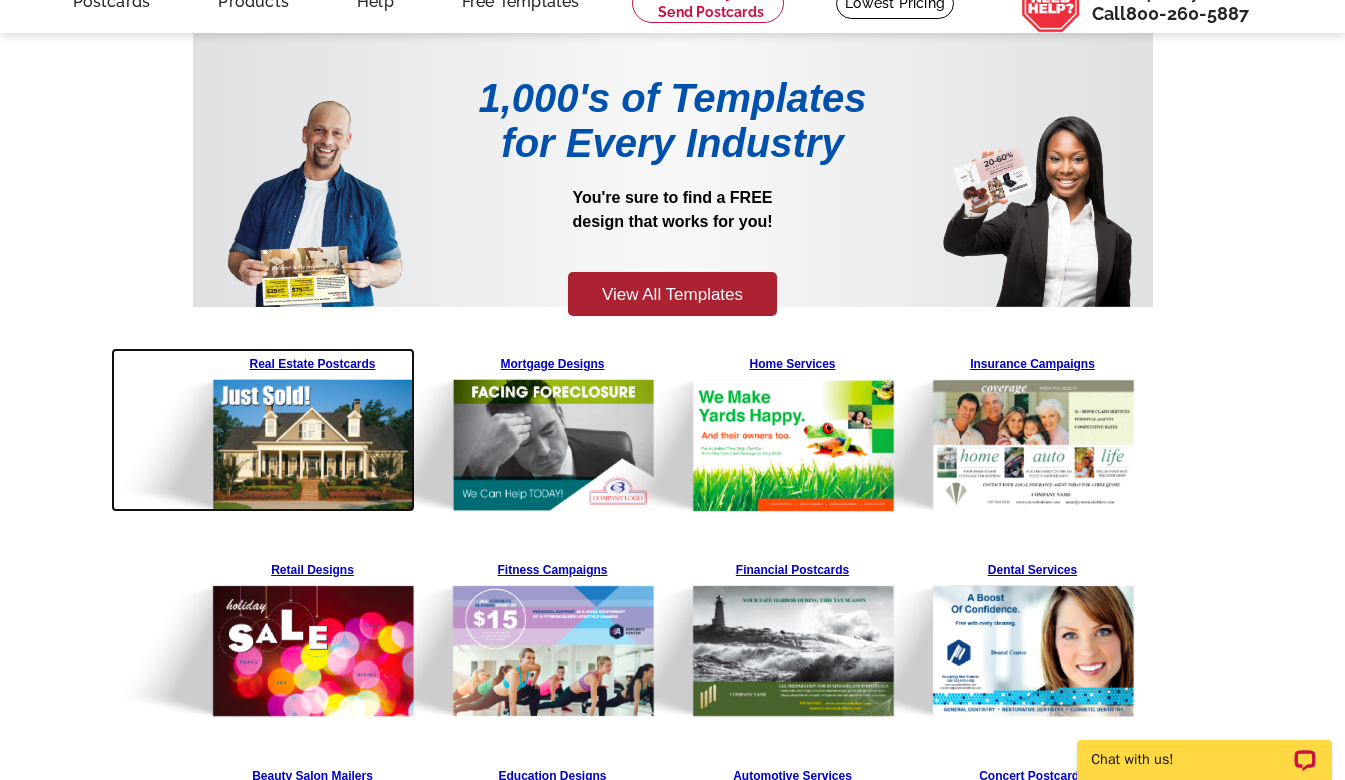 scroll, scrollTop: 0, scrollLeft: 0, axis: both 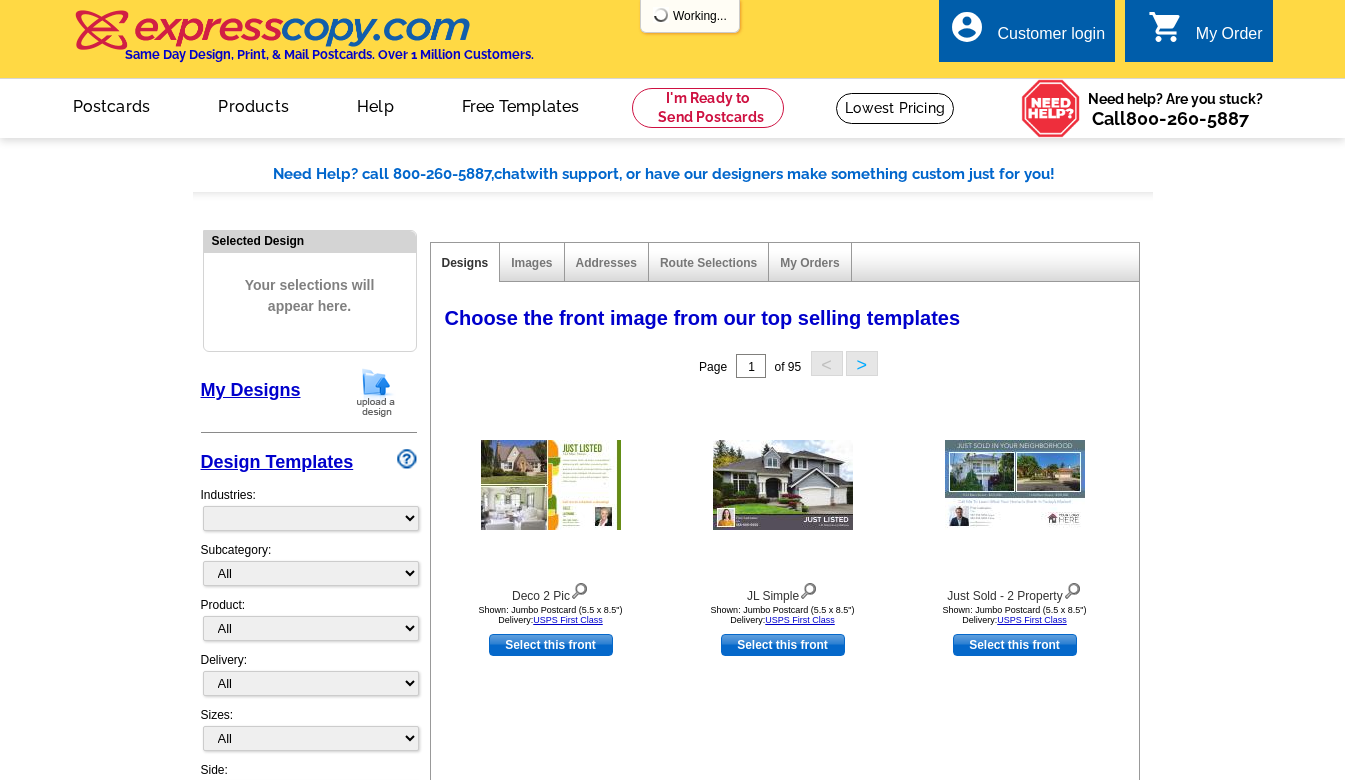 select on "785" 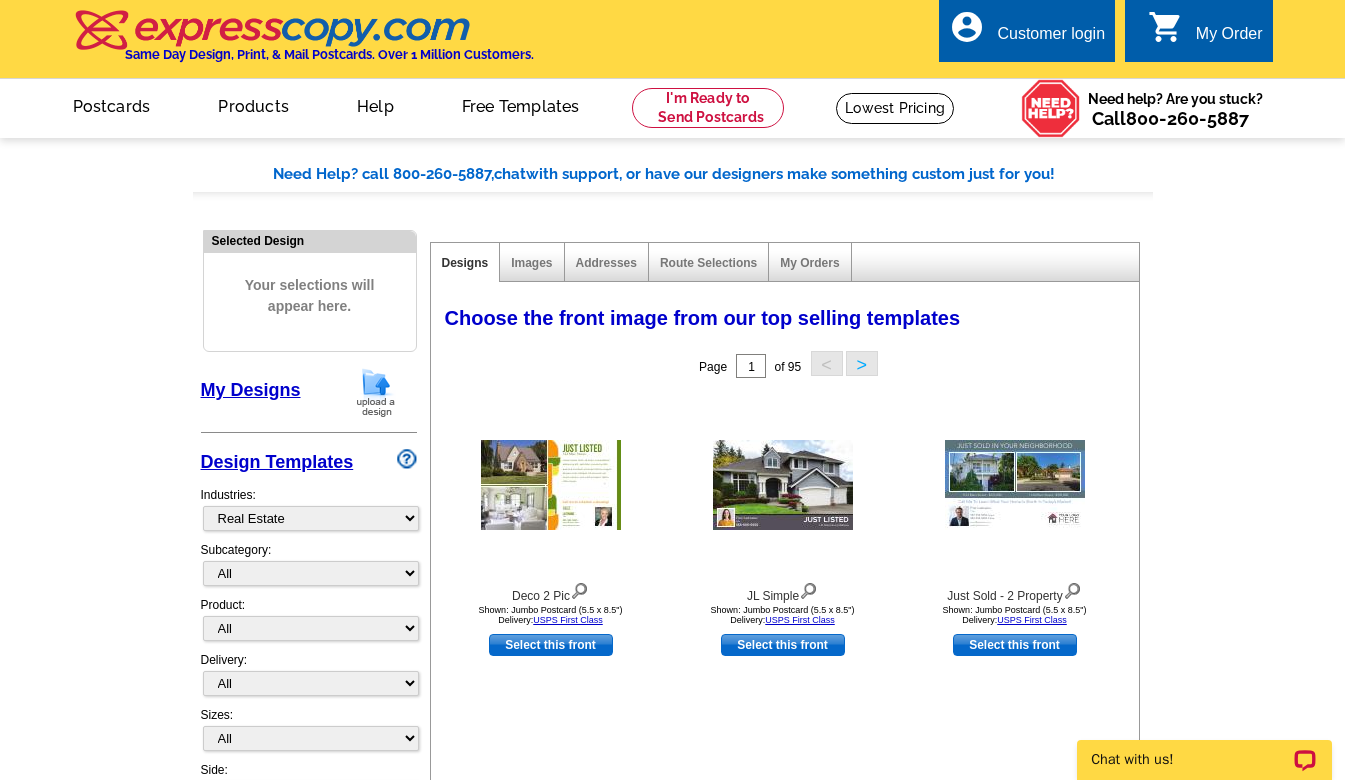 scroll, scrollTop: 0, scrollLeft: 0, axis: both 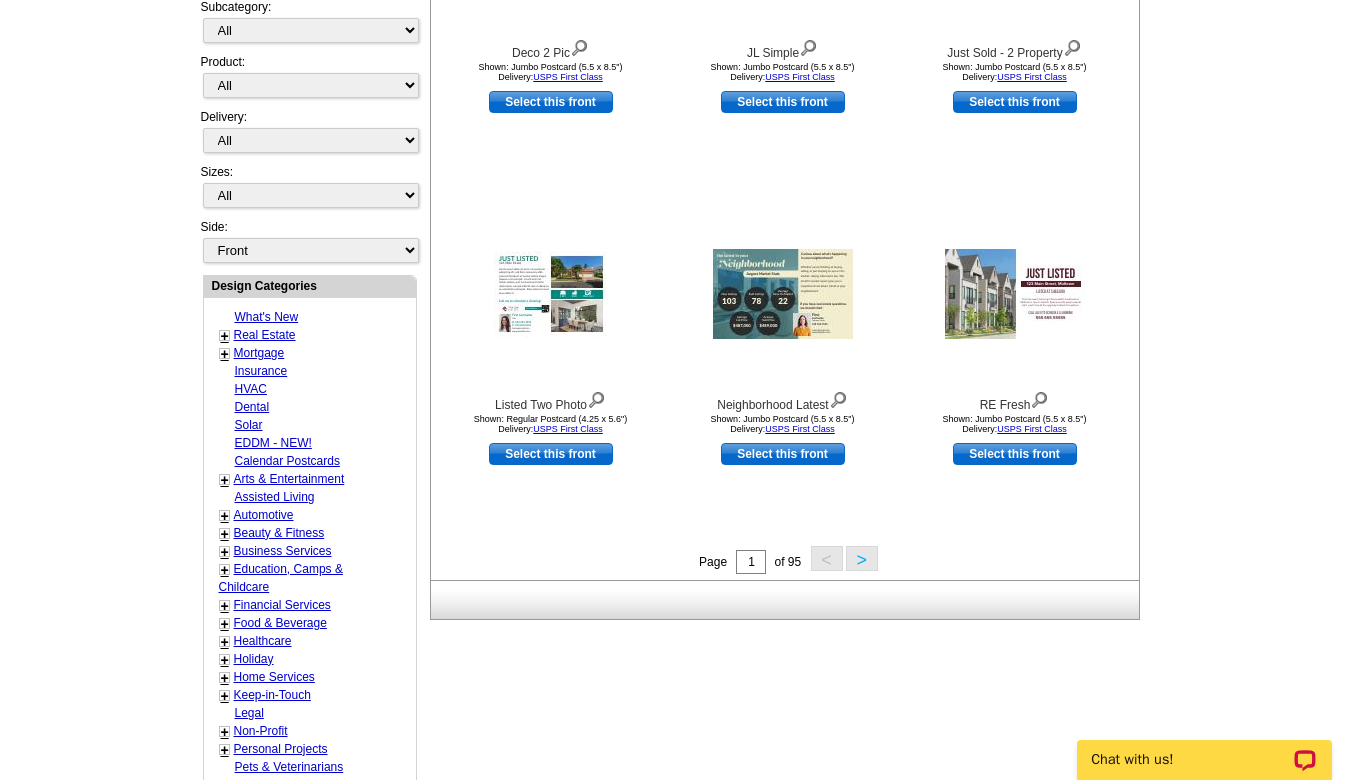 click on "+" at bounding box center (225, 336) 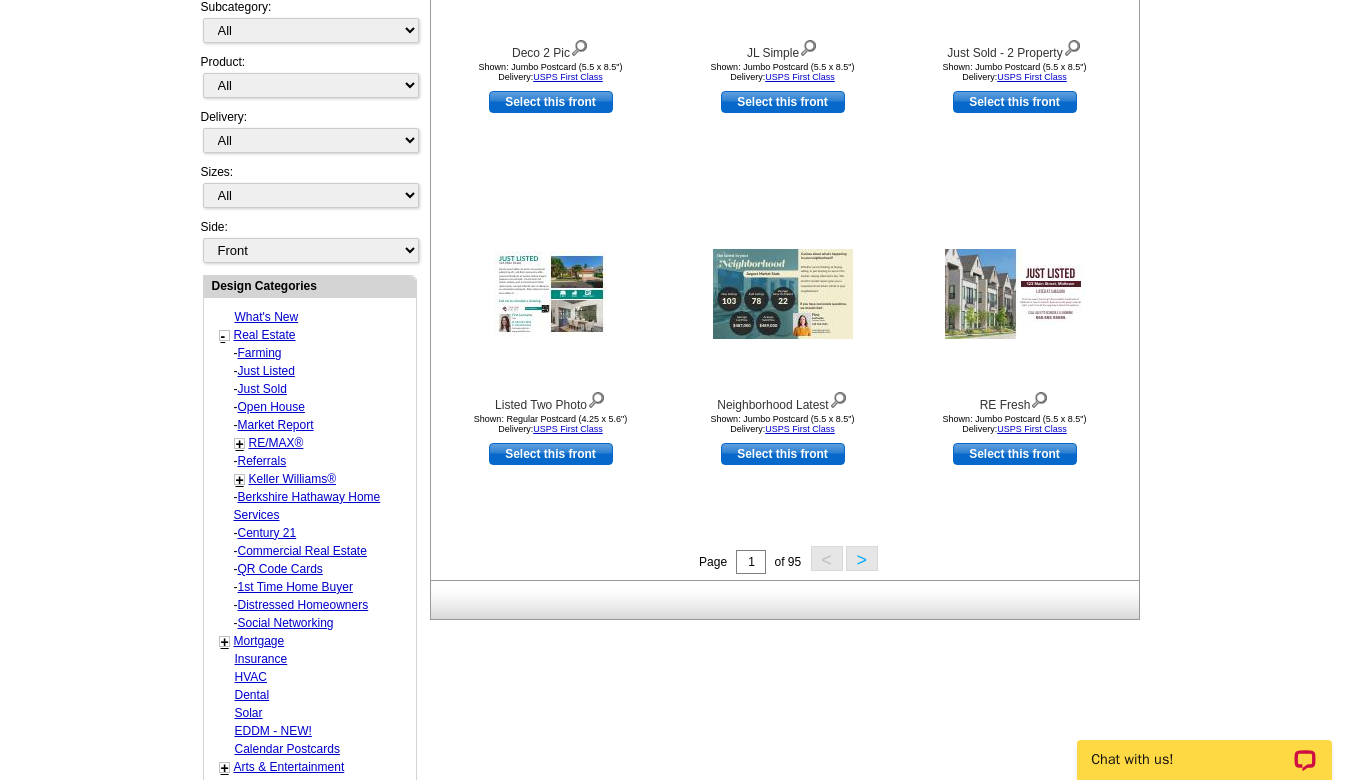 click on "Just Sold" at bounding box center [260, 353] 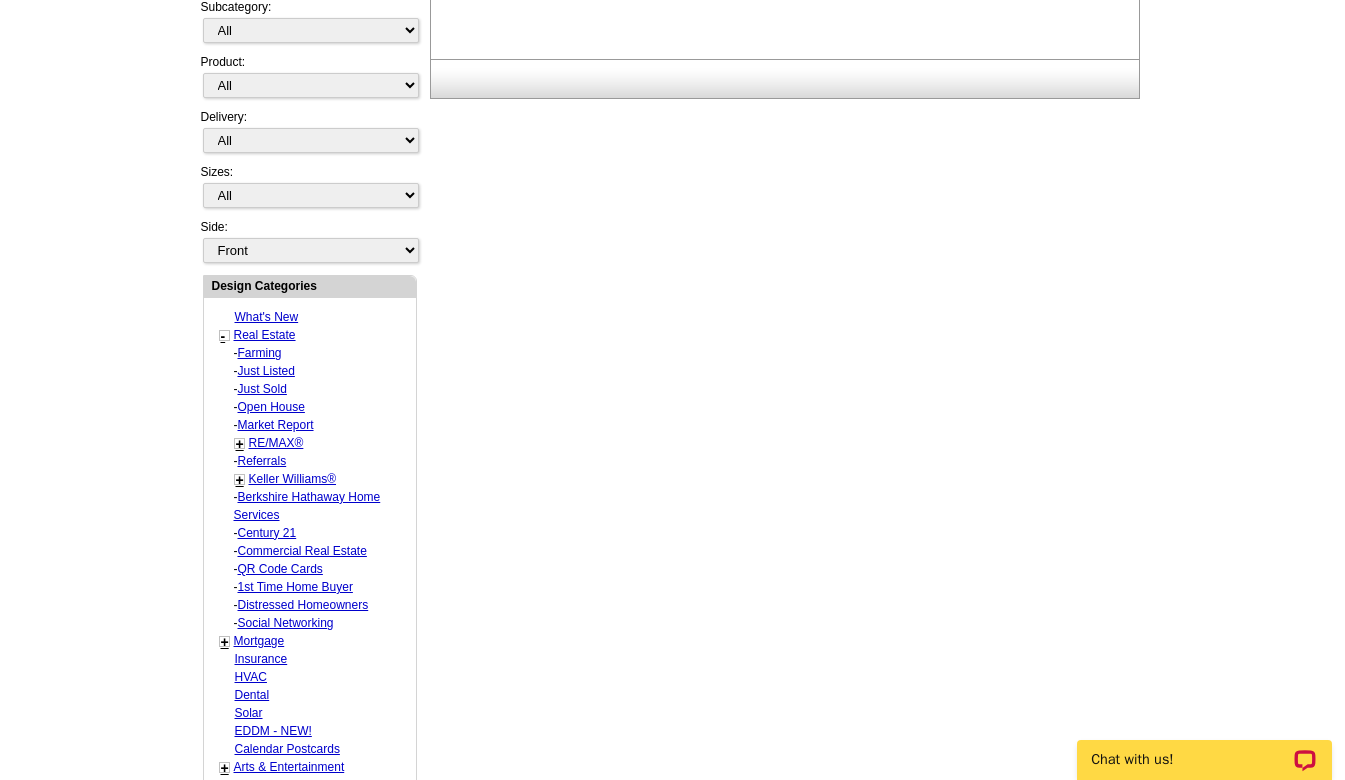 select on "789" 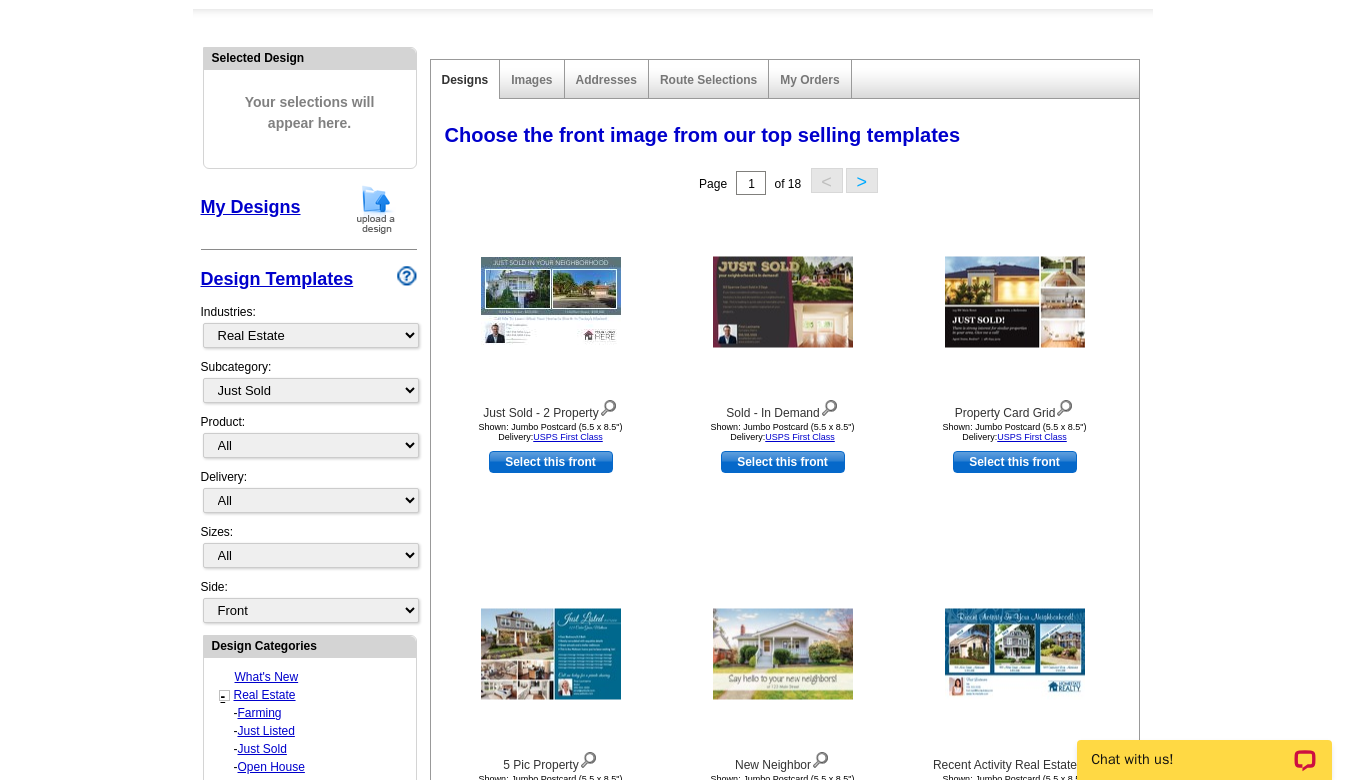scroll, scrollTop: 184, scrollLeft: 0, axis: vertical 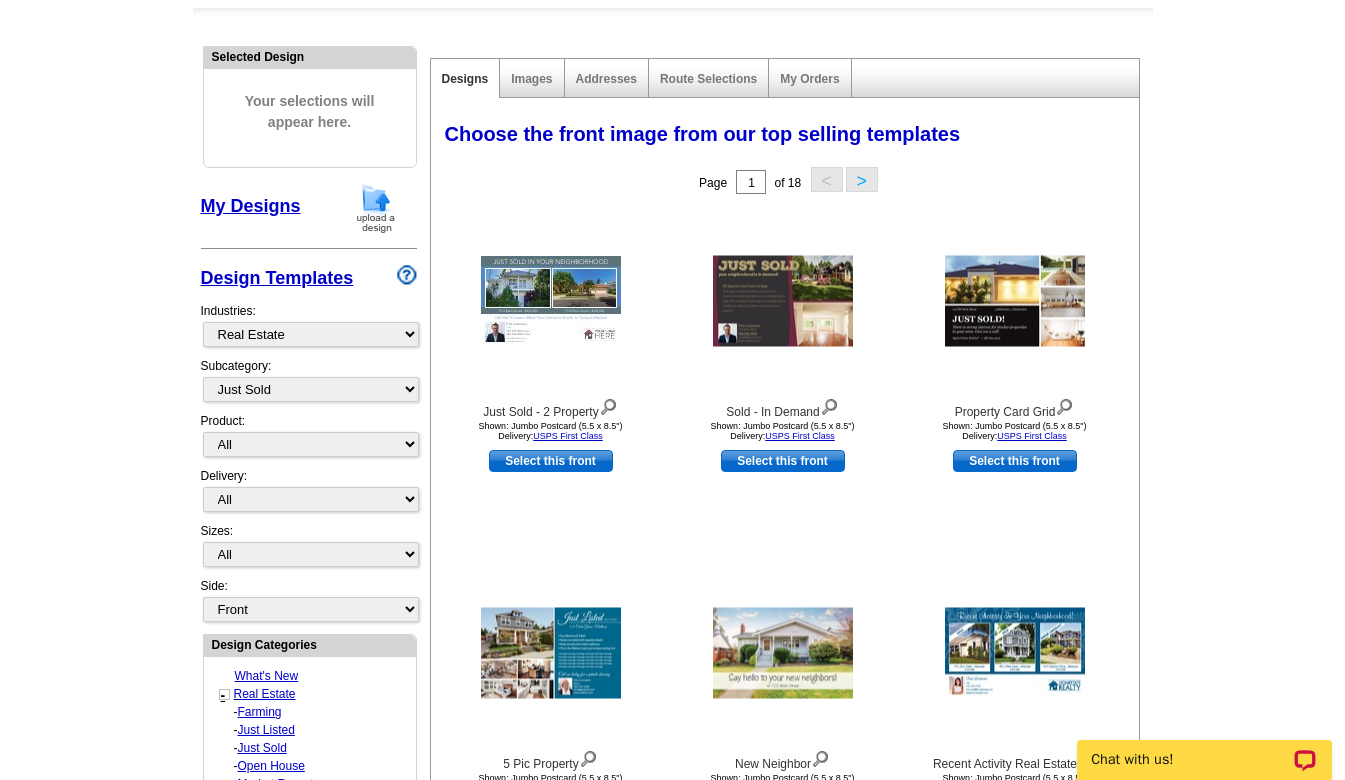 click on "Route Selections" at bounding box center [709, 78] 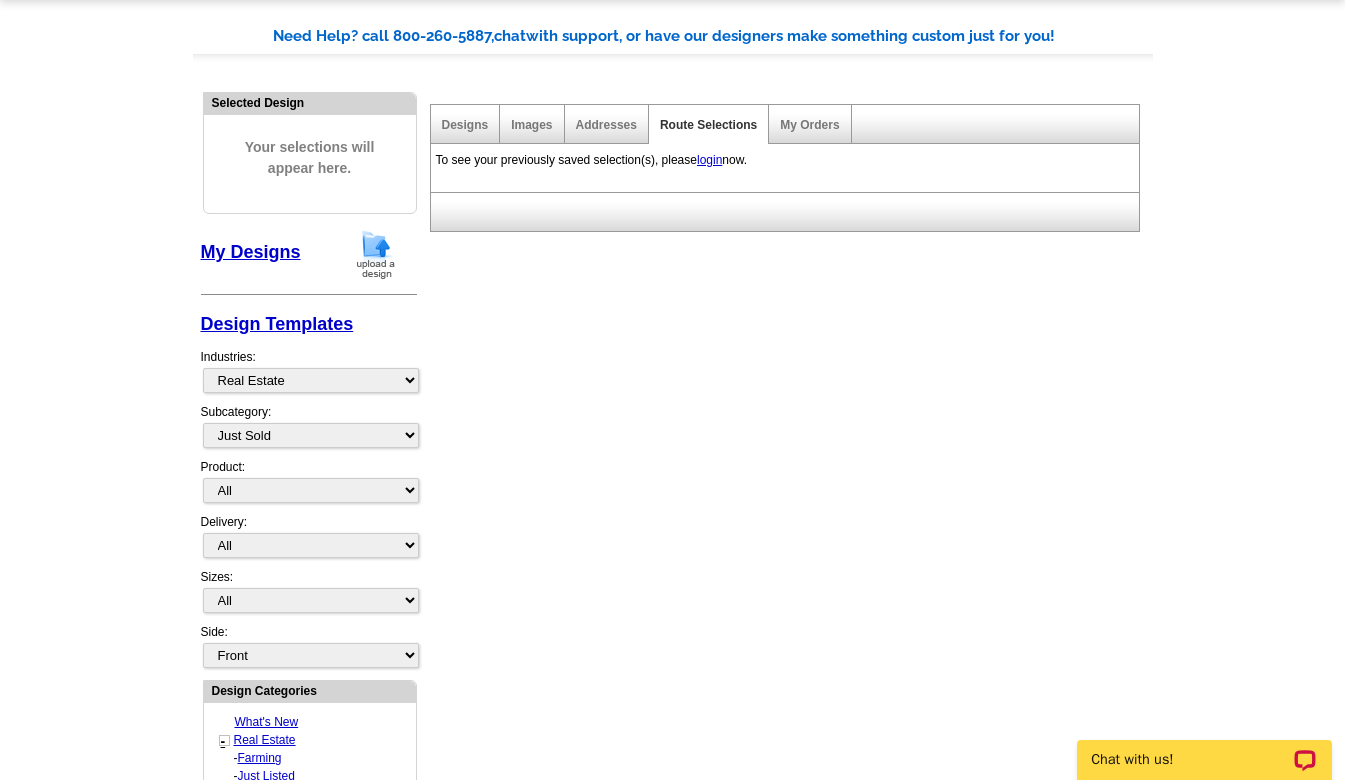 scroll, scrollTop: 101, scrollLeft: 0, axis: vertical 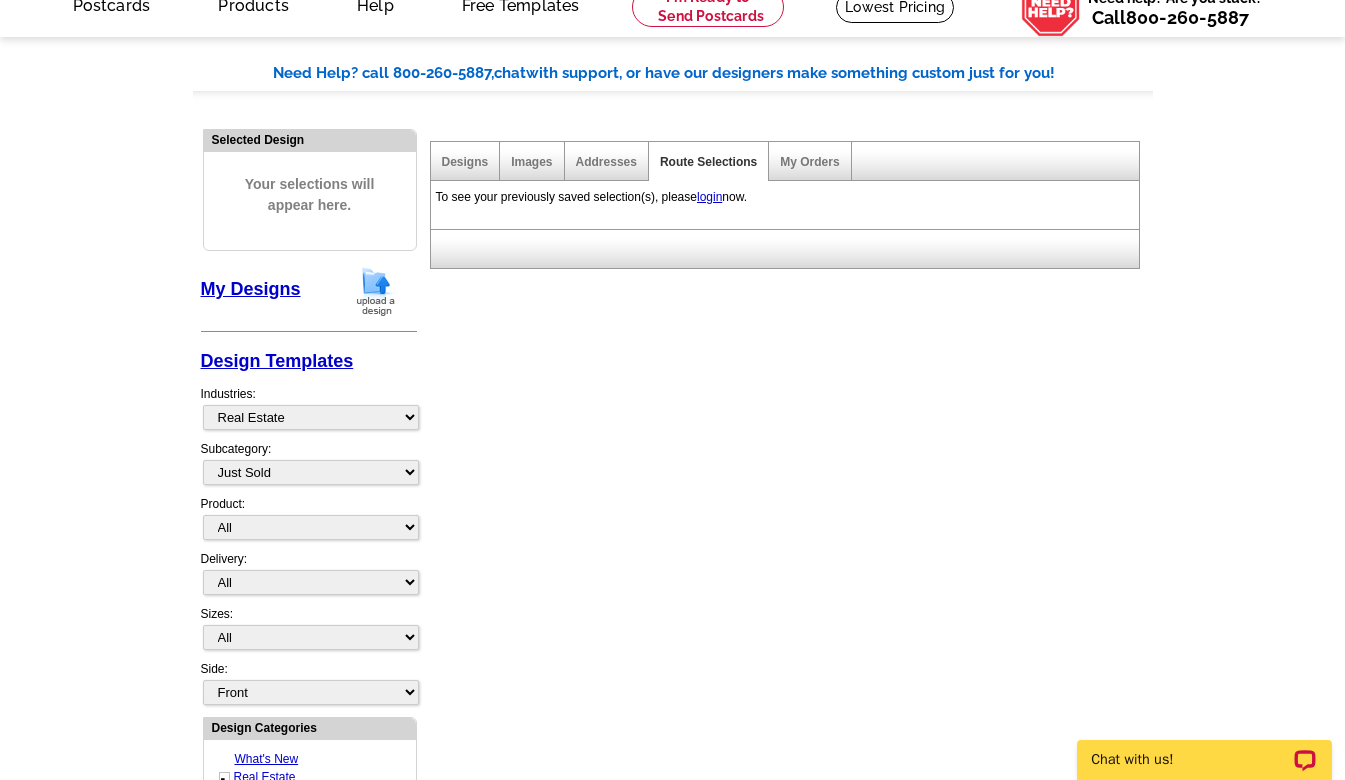click on "Designs" at bounding box center [465, 162] 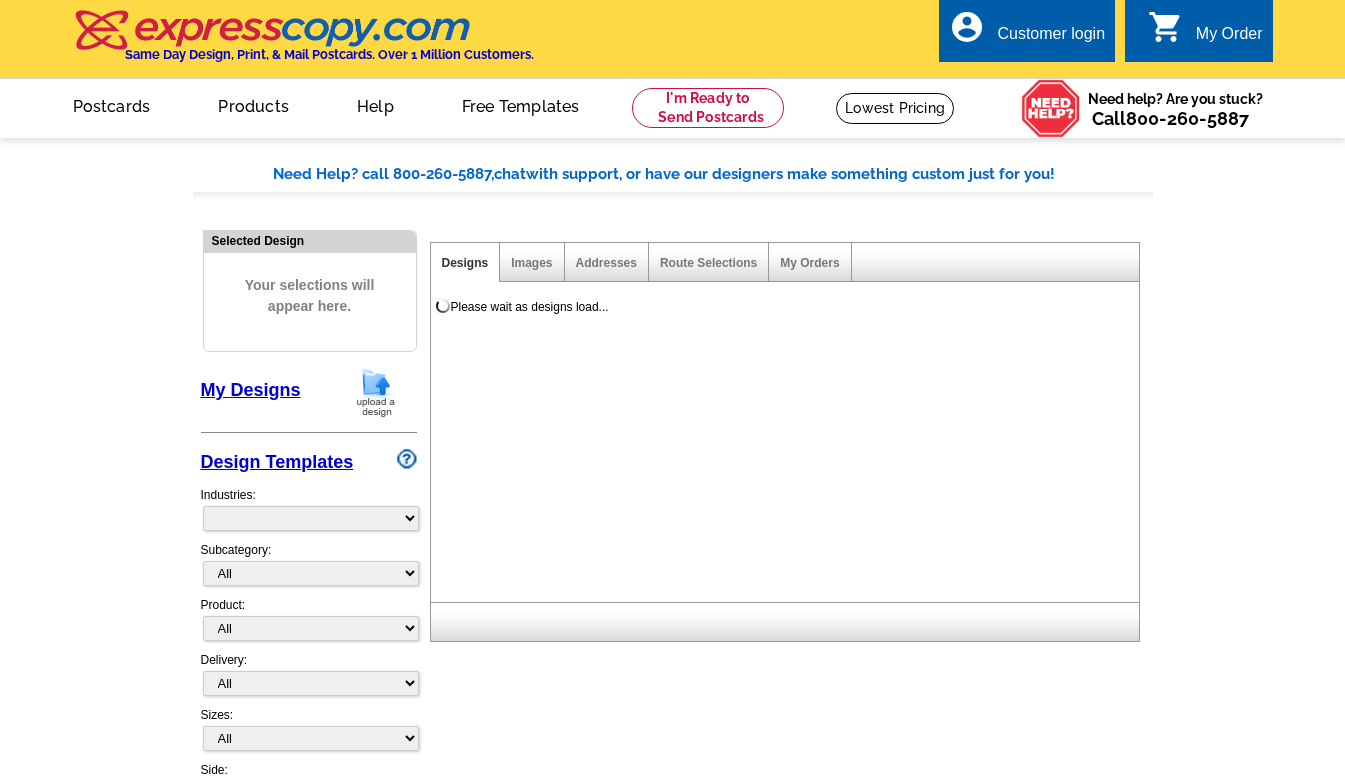 scroll, scrollTop: 0, scrollLeft: 0, axis: both 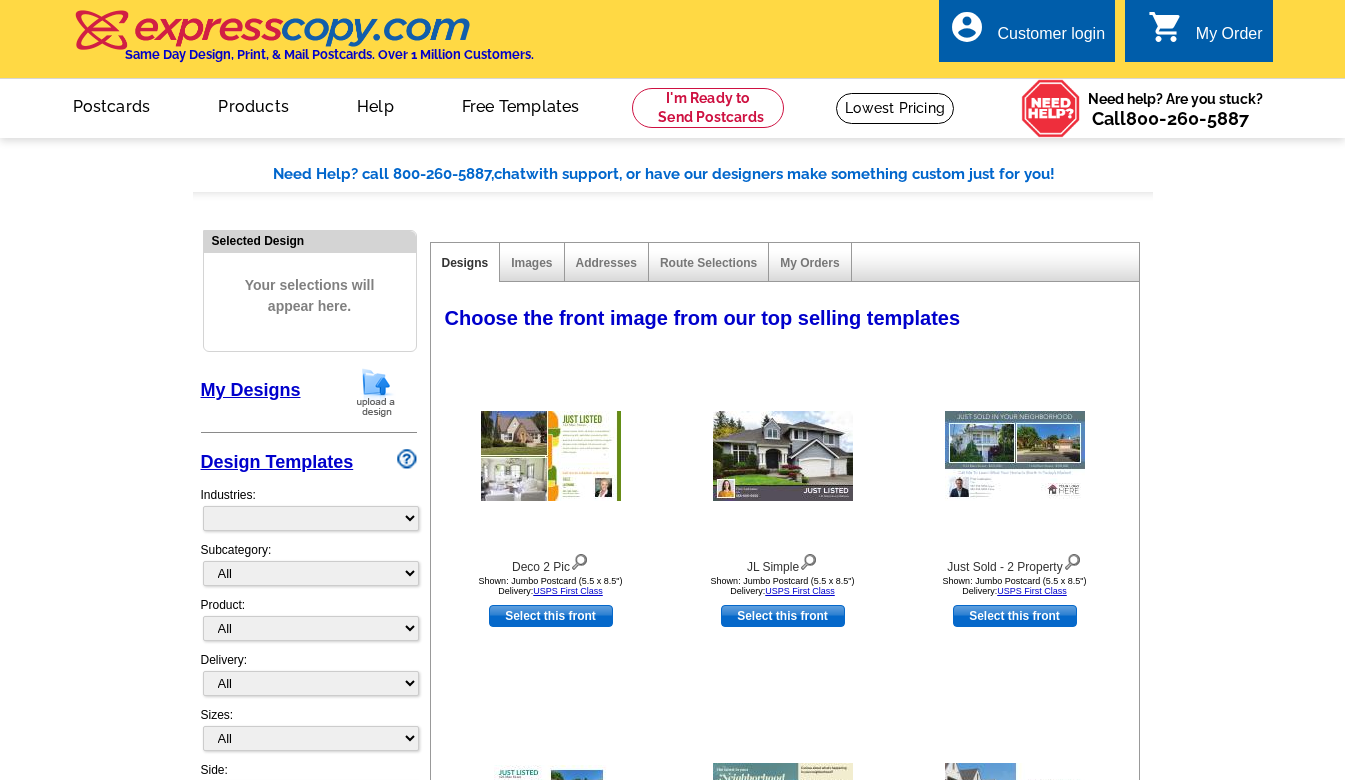 select on "785" 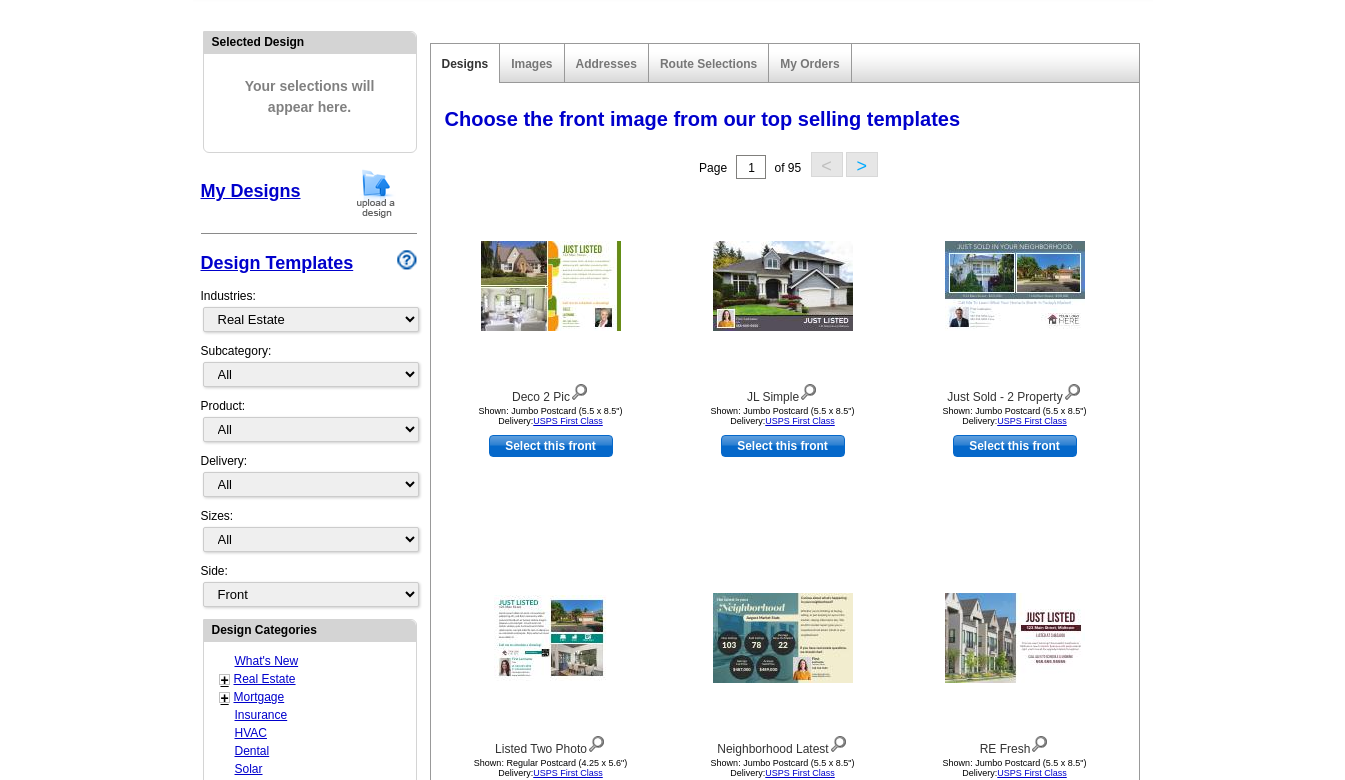 scroll, scrollTop: 213, scrollLeft: 0, axis: vertical 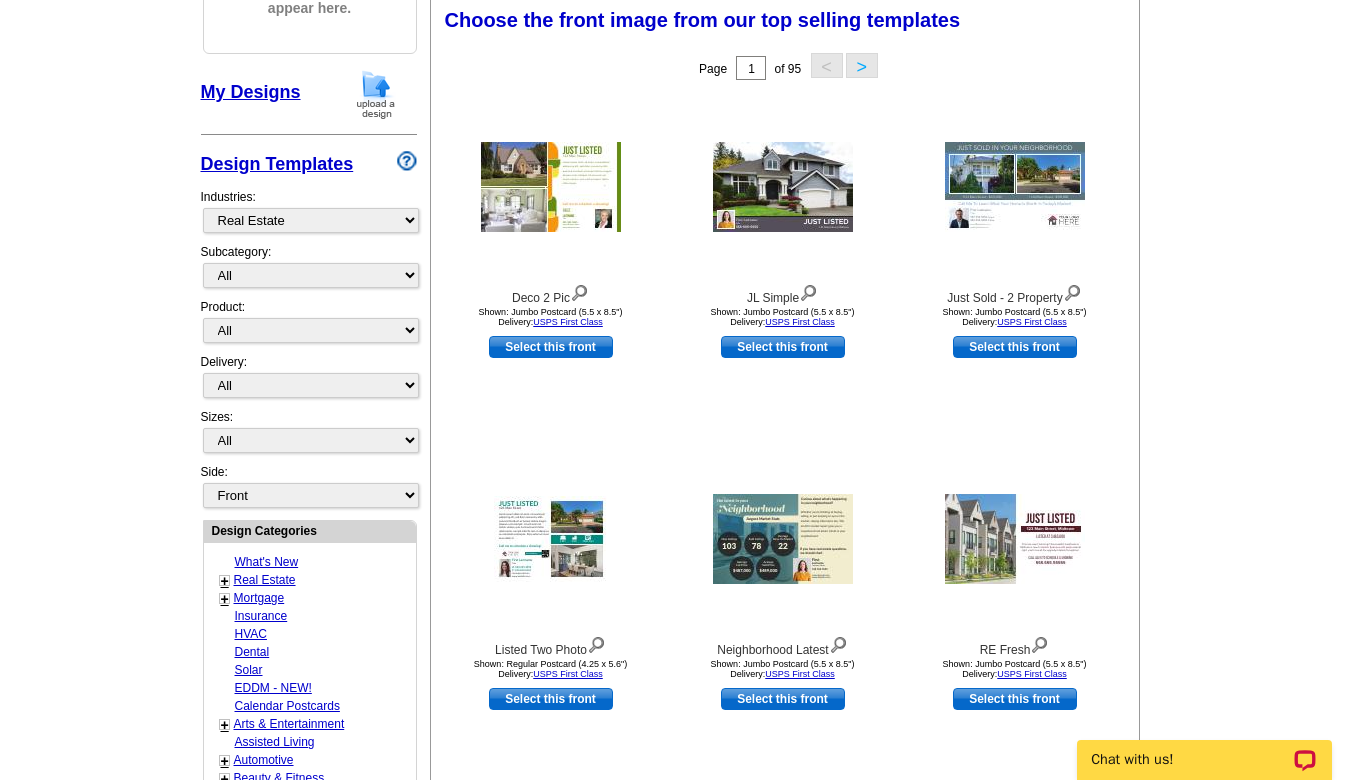 click on "+" at bounding box center [225, 581] 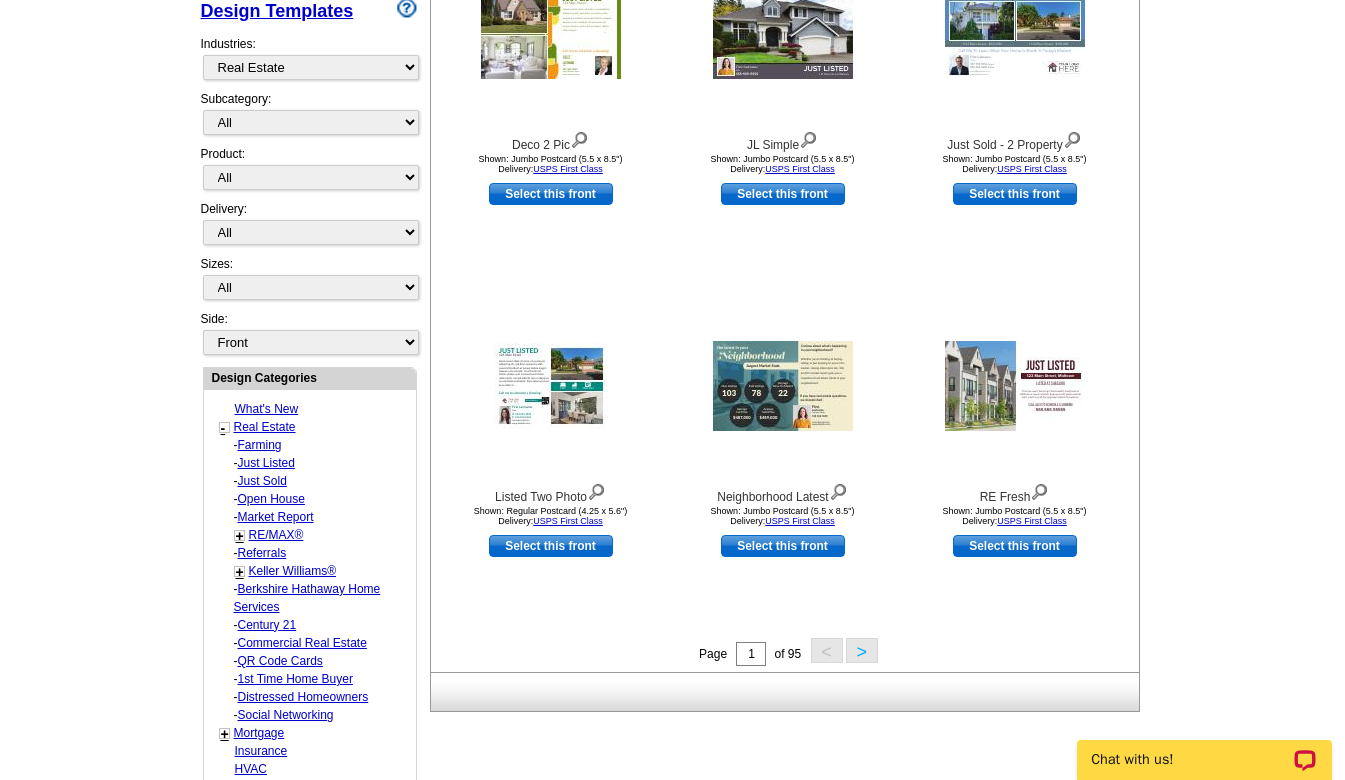scroll, scrollTop: 450, scrollLeft: 0, axis: vertical 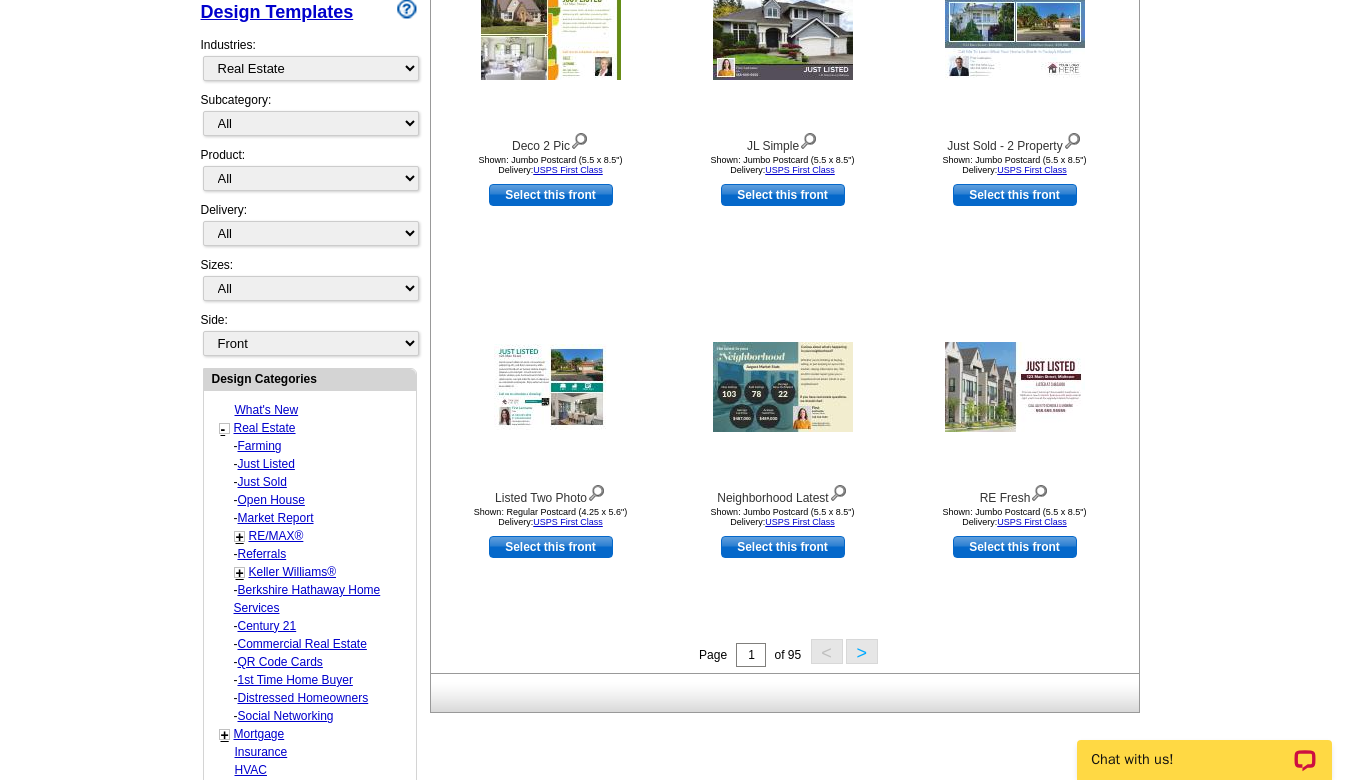 click on "Just Sold" at bounding box center [260, 446] 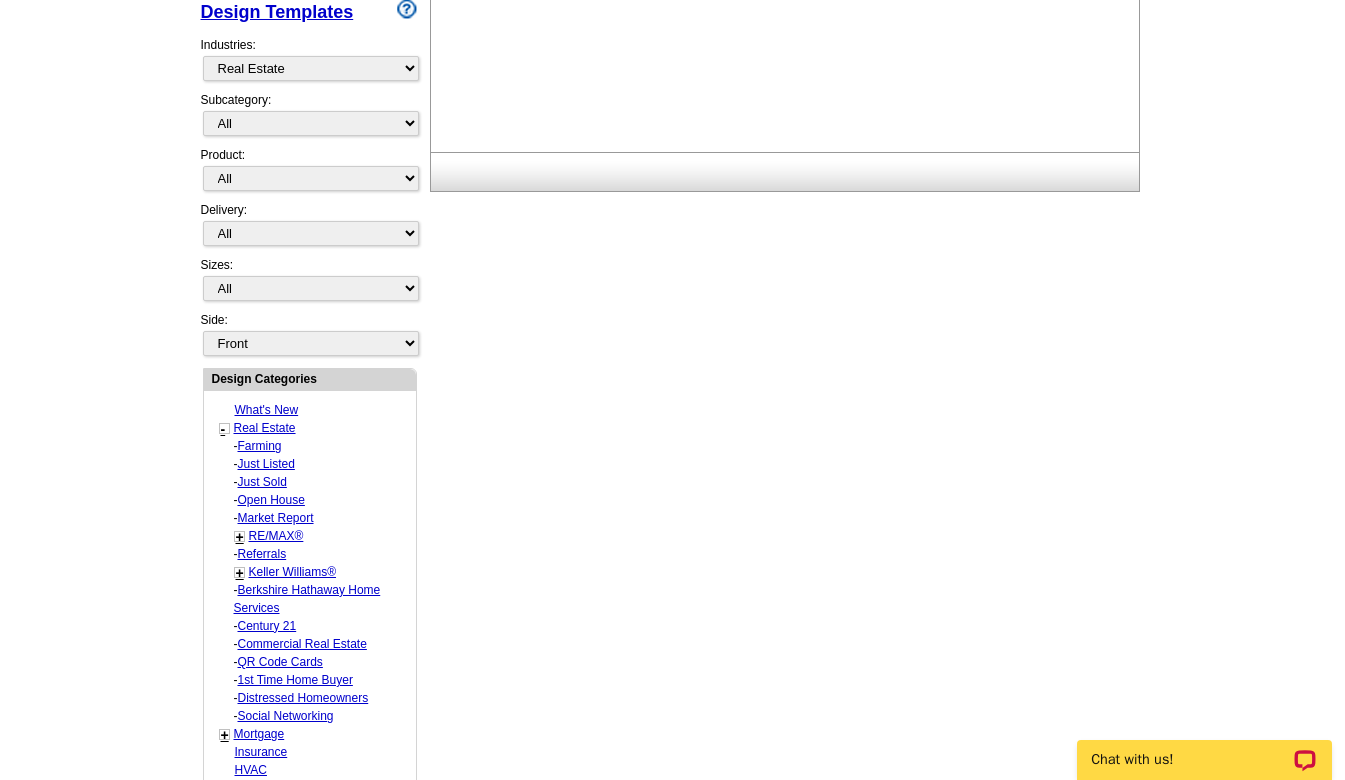 select on "789" 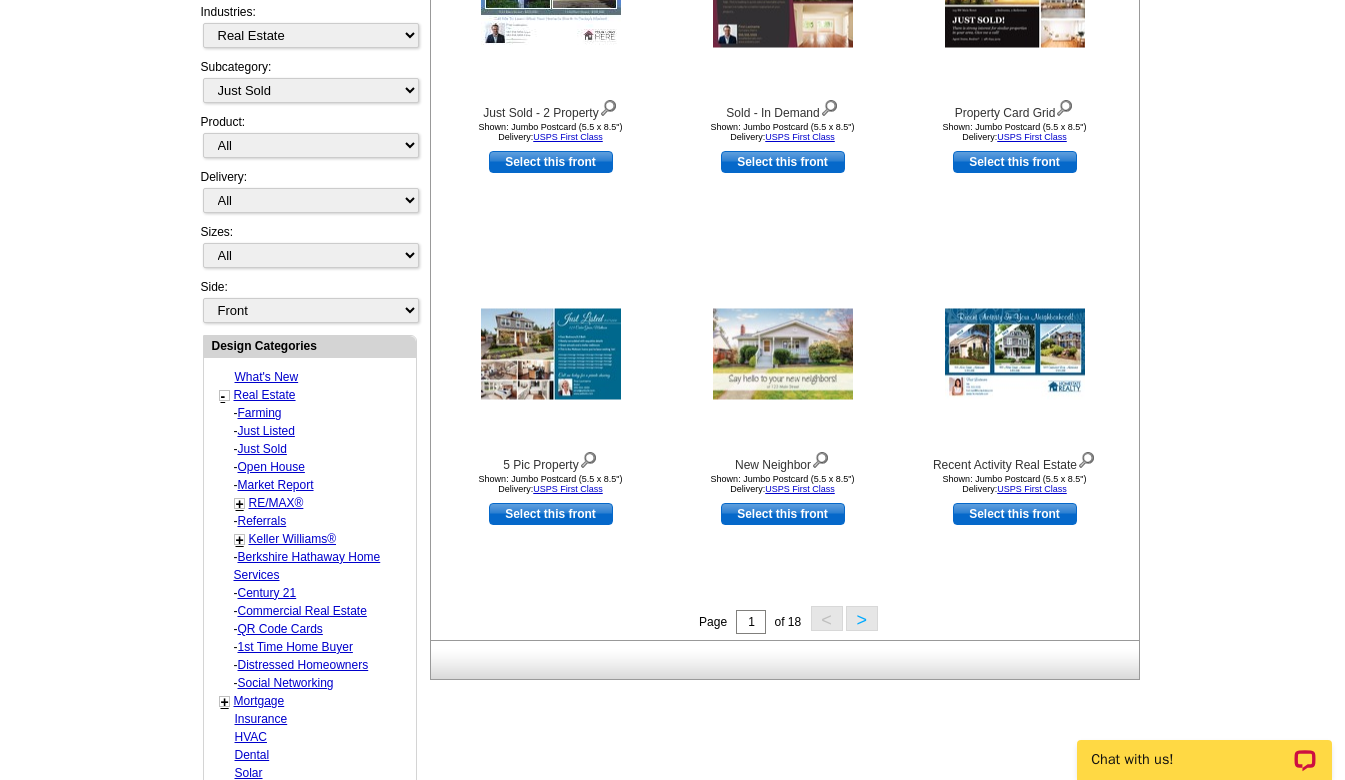 scroll, scrollTop: 478, scrollLeft: 0, axis: vertical 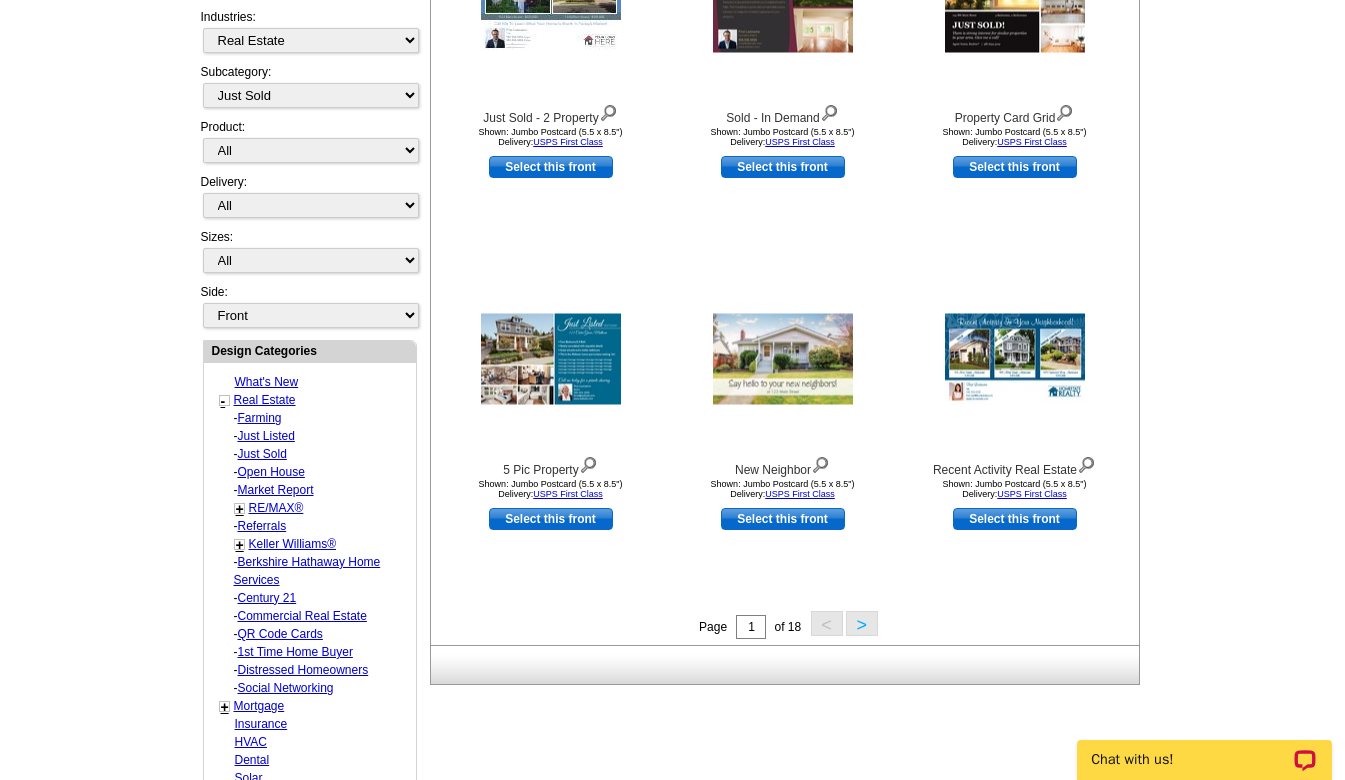 click on ">" at bounding box center (862, 623) 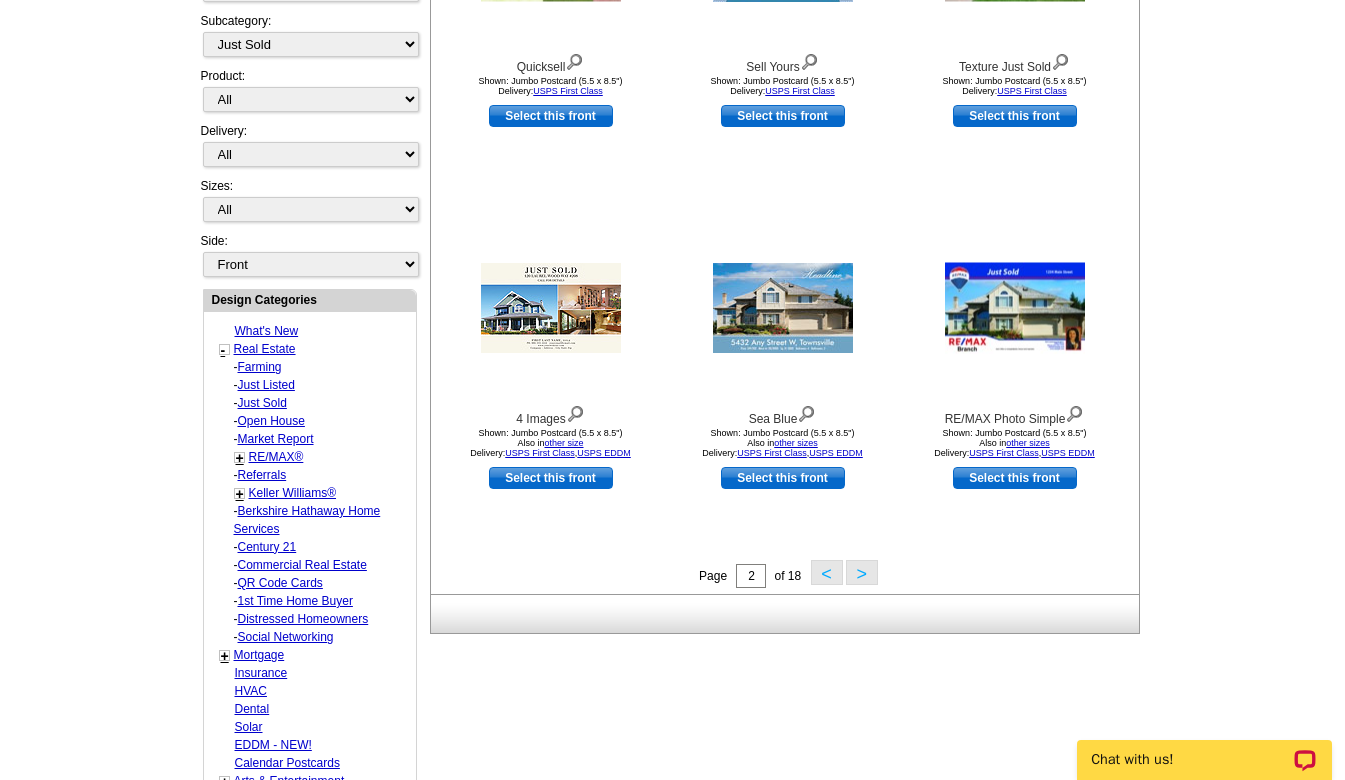 scroll, scrollTop: 548, scrollLeft: 0, axis: vertical 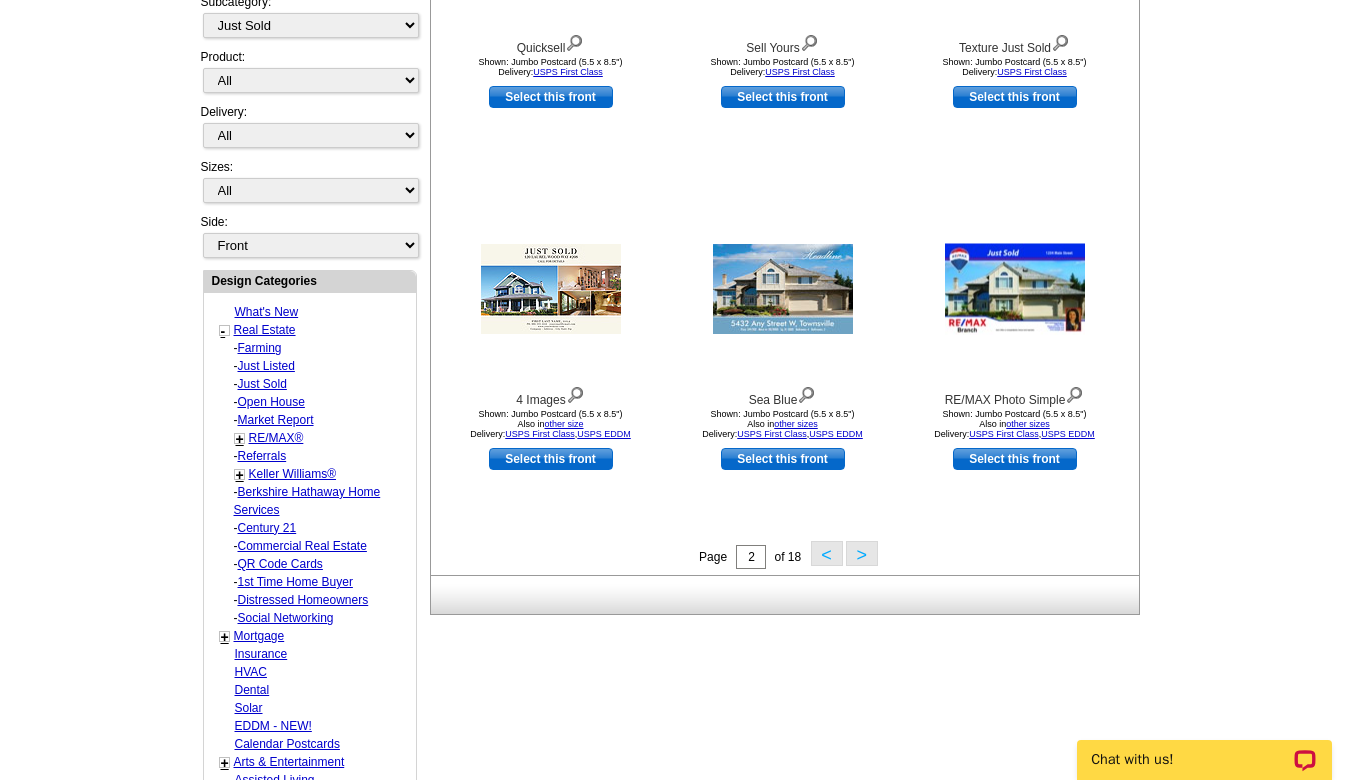 click on ">" at bounding box center [862, 553] 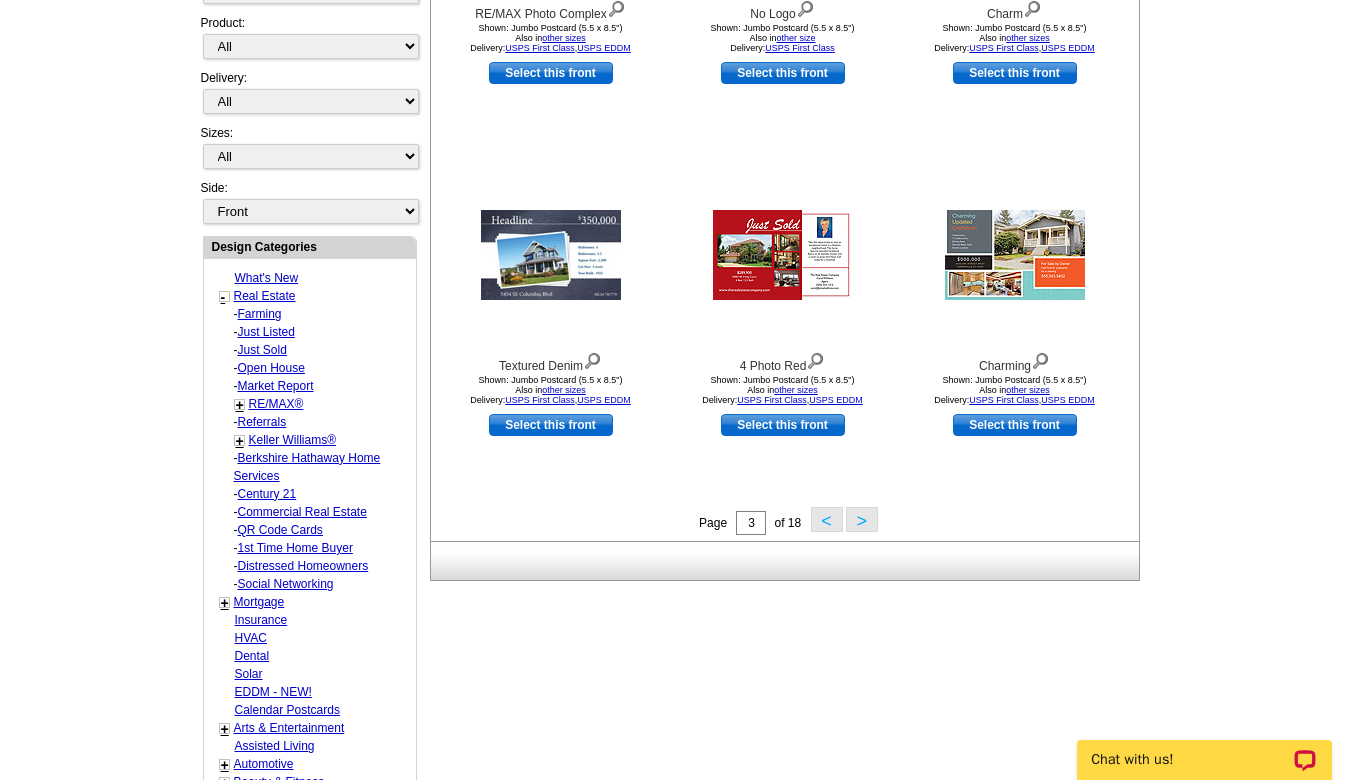scroll, scrollTop: 587, scrollLeft: 0, axis: vertical 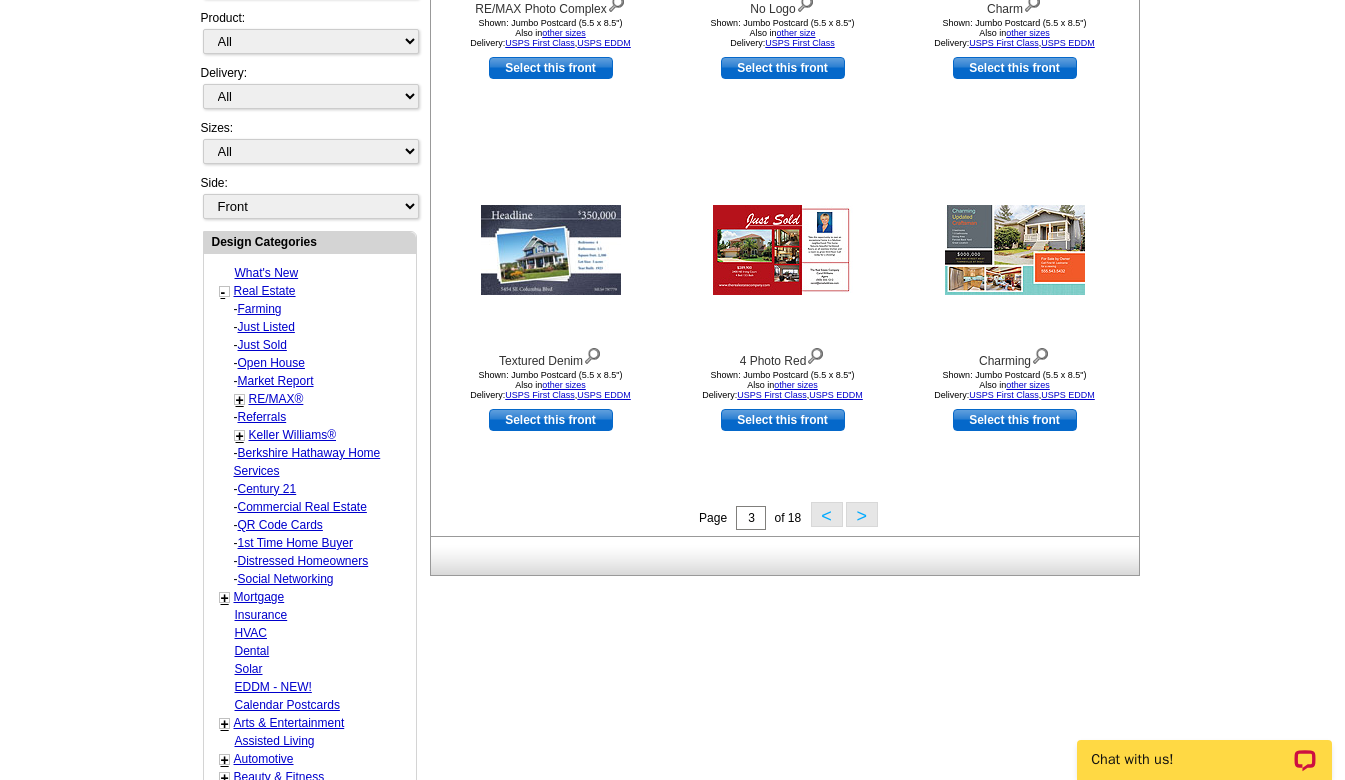 click on ">" at bounding box center (862, 514) 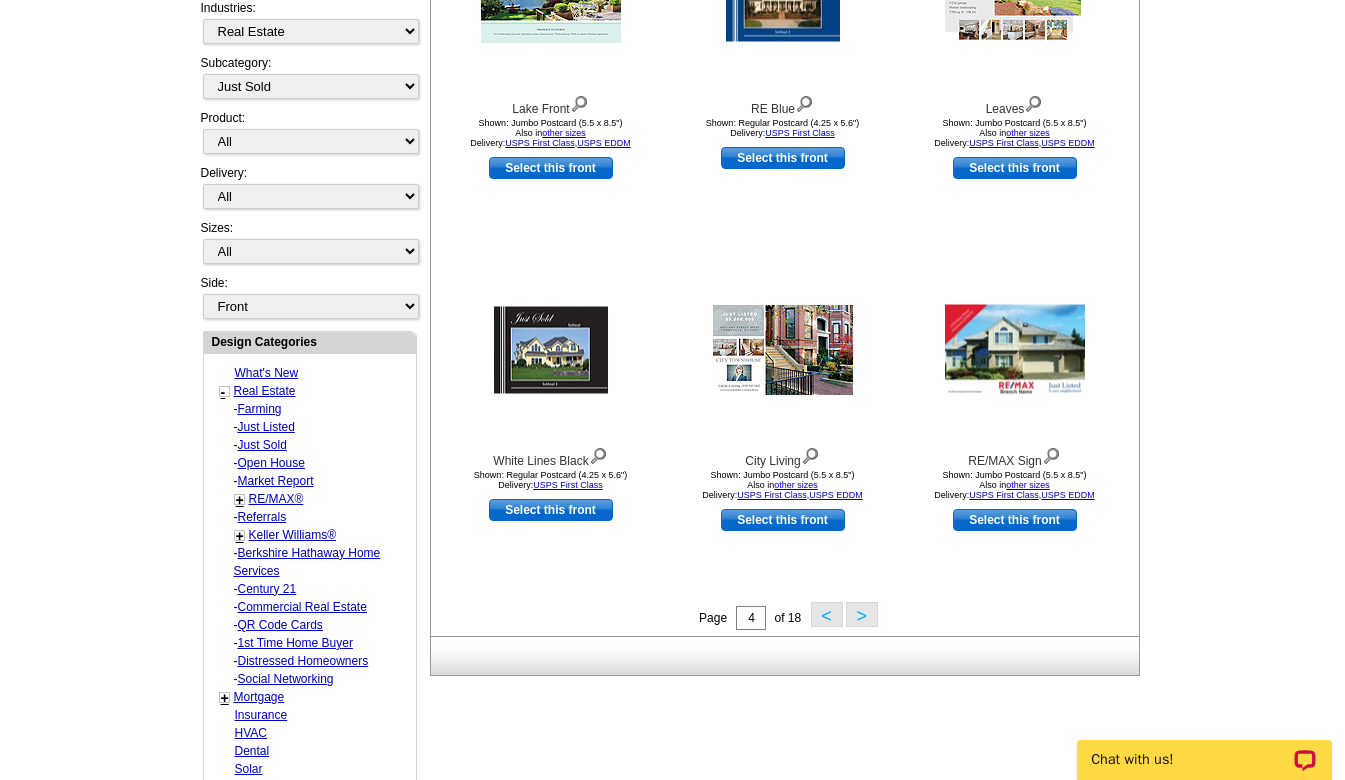 scroll, scrollTop: 493, scrollLeft: 0, axis: vertical 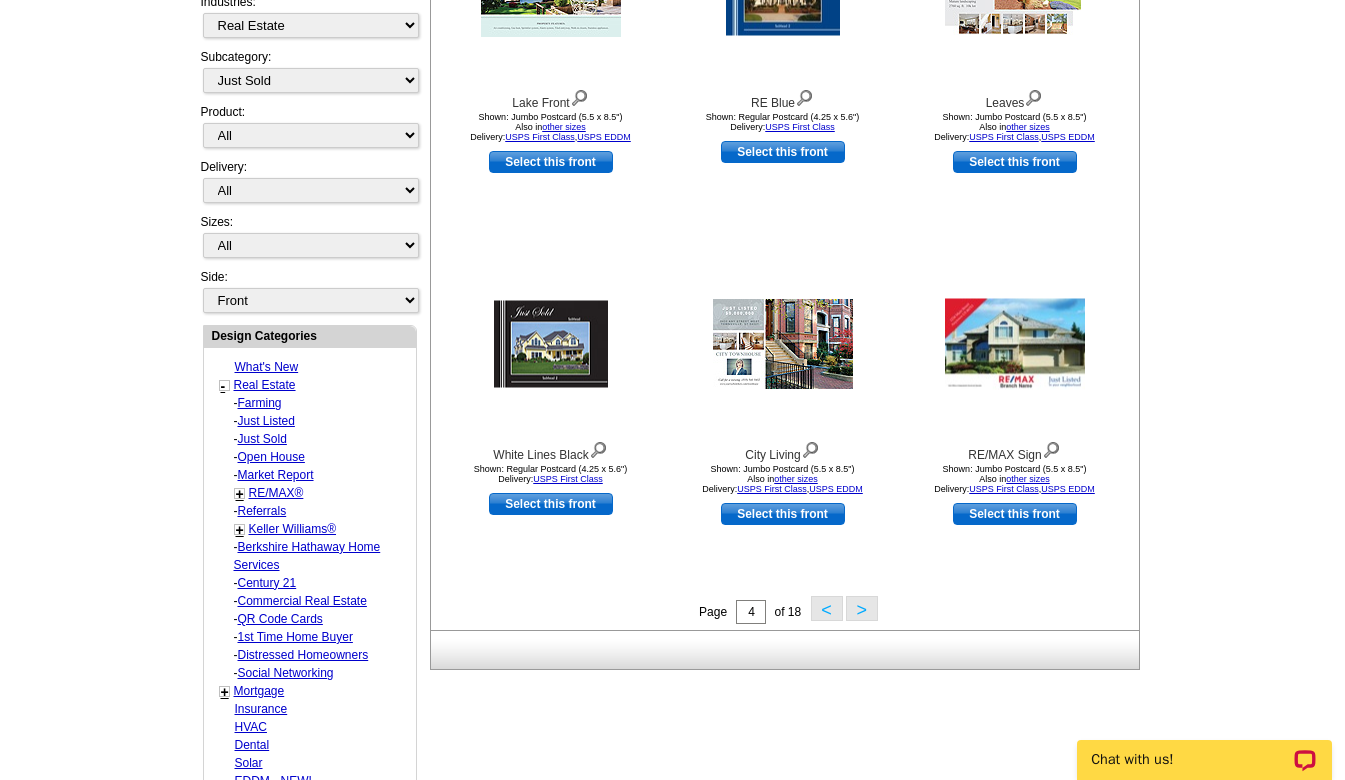 click on ">" at bounding box center [862, 608] 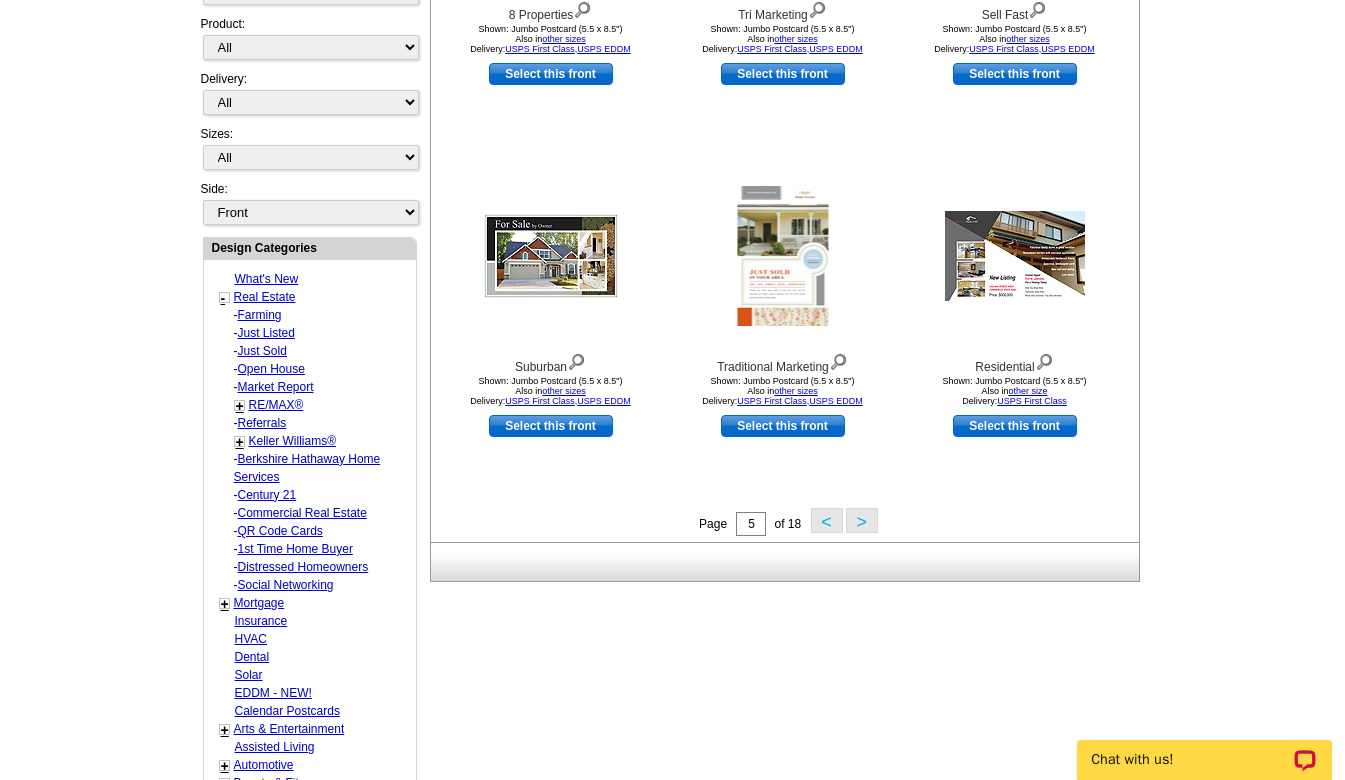 scroll, scrollTop: 580, scrollLeft: 0, axis: vertical 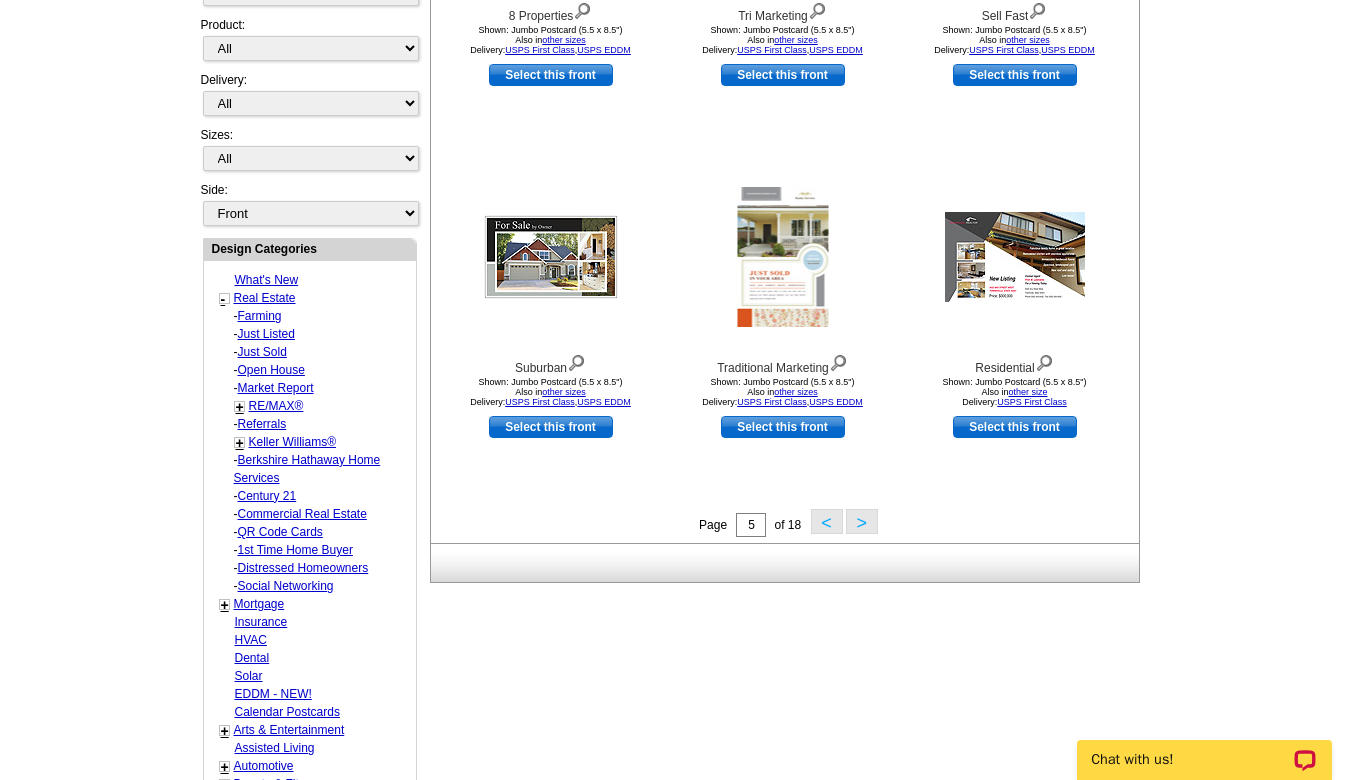 click on ">" at bounding box center (862, 521) 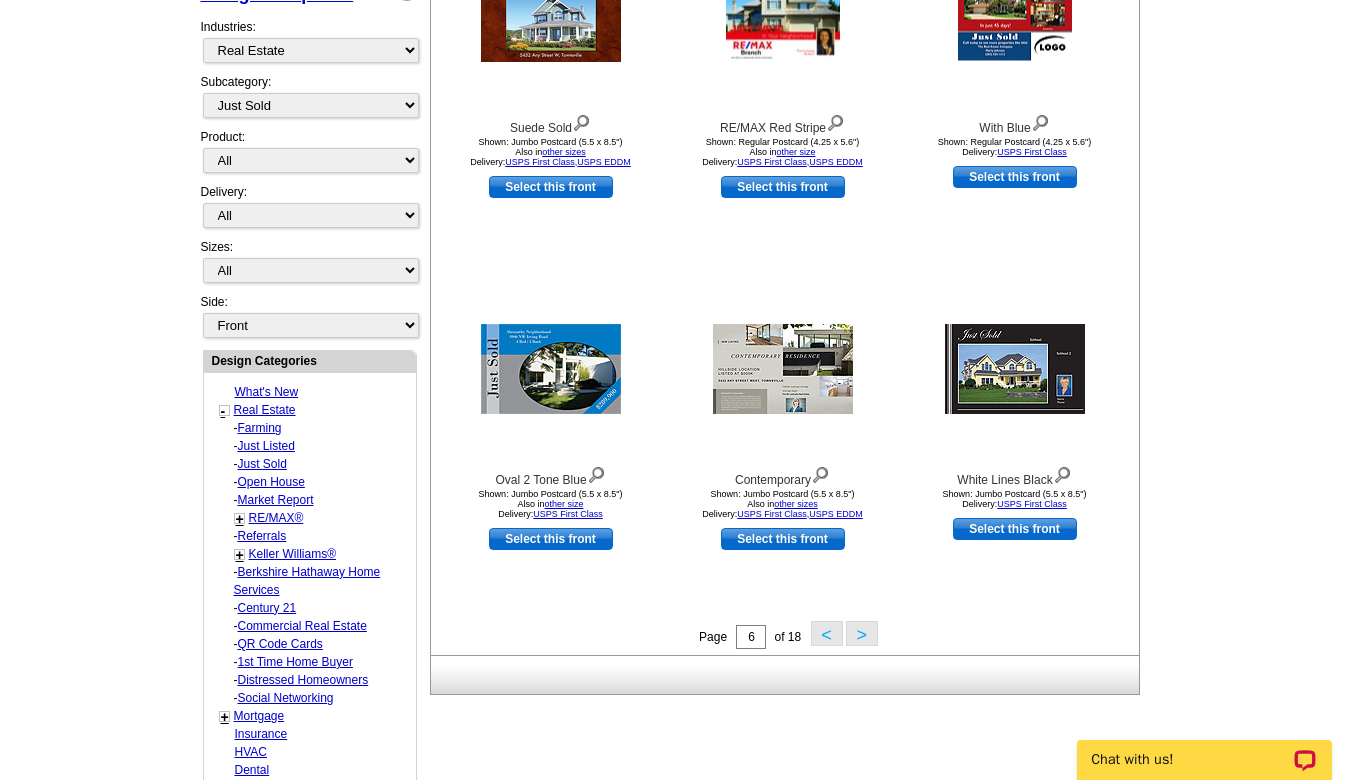 scroll, scrollTop: 468, scrollLeft: 0, axis: vertical 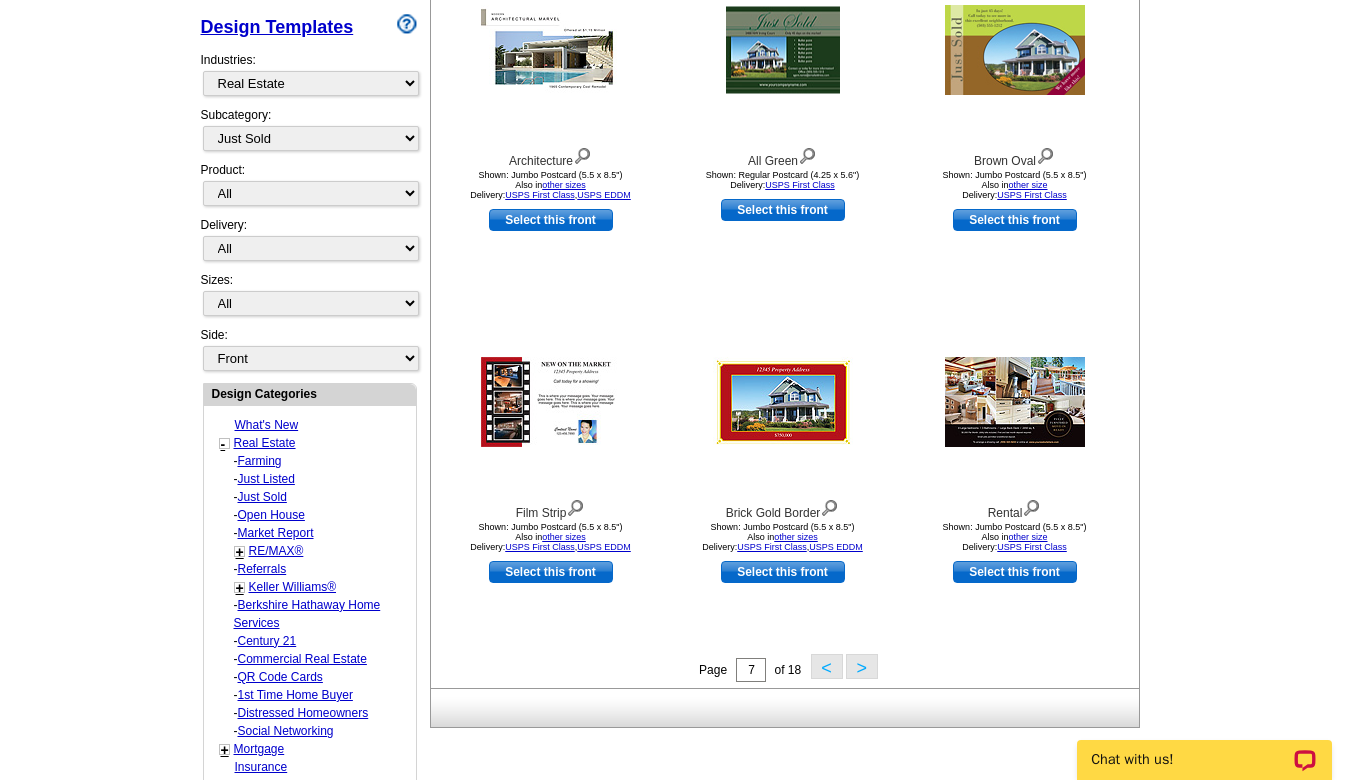 click on ">" at bounding box center [862, 666] 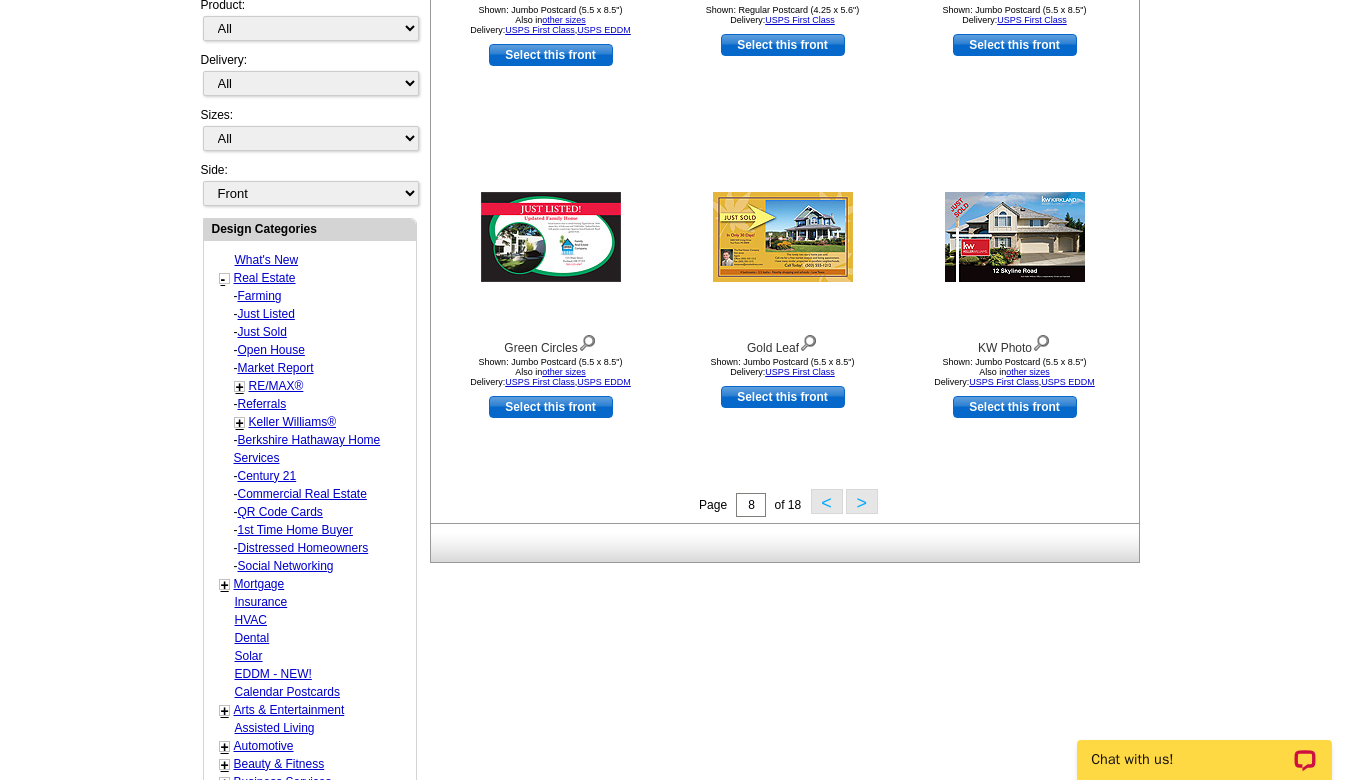 scroll, scrollTop: 601, scrollLeft: 0, axis: vertical 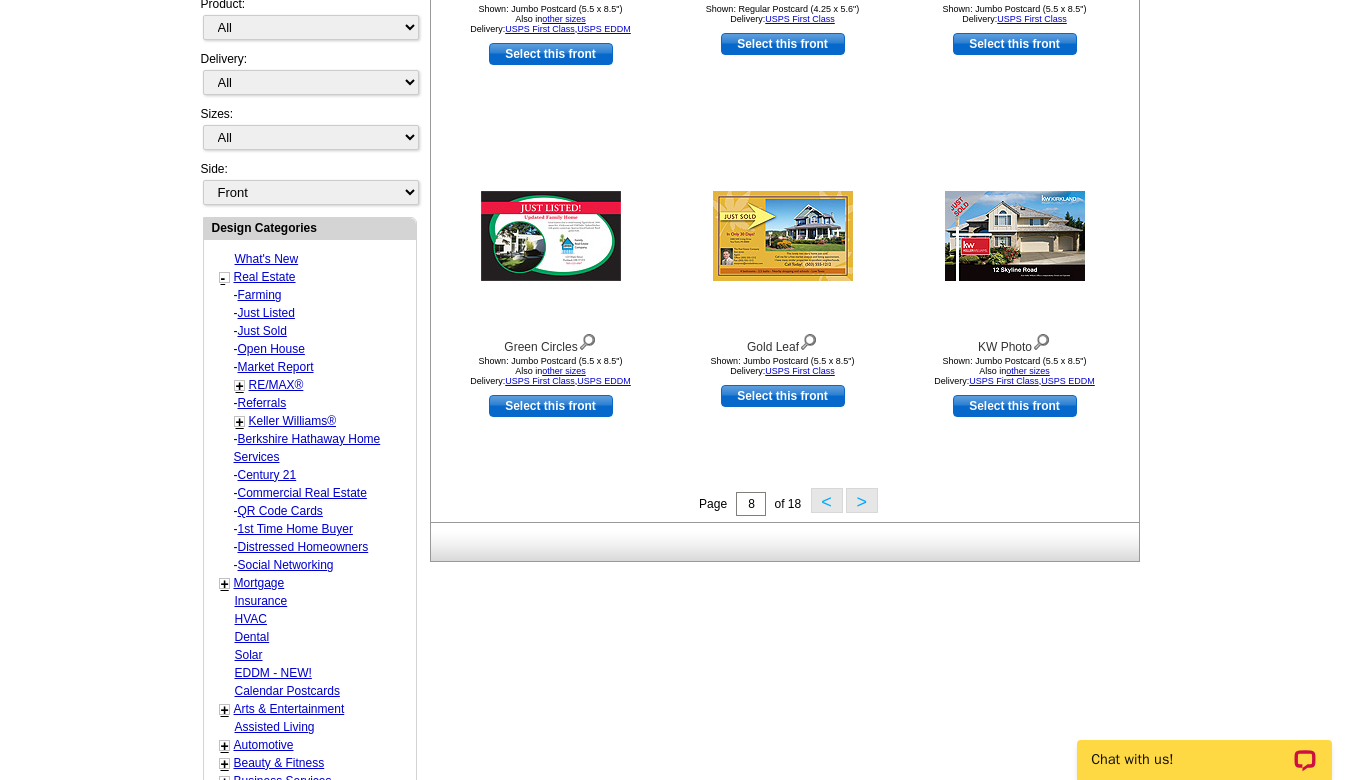 click on ">" at bounding box center [862, 500] 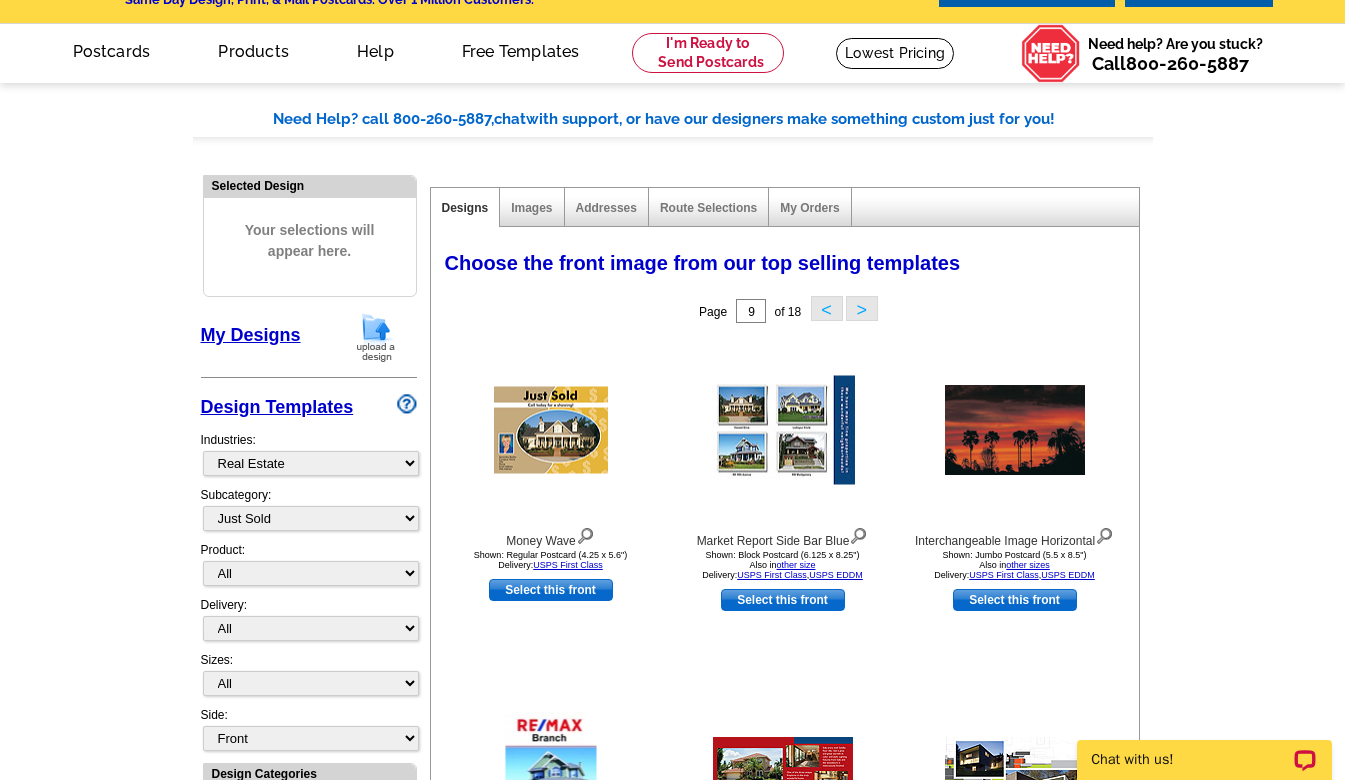 scroll, scrollTop: 0, scrollLeft: 0, axis: both 